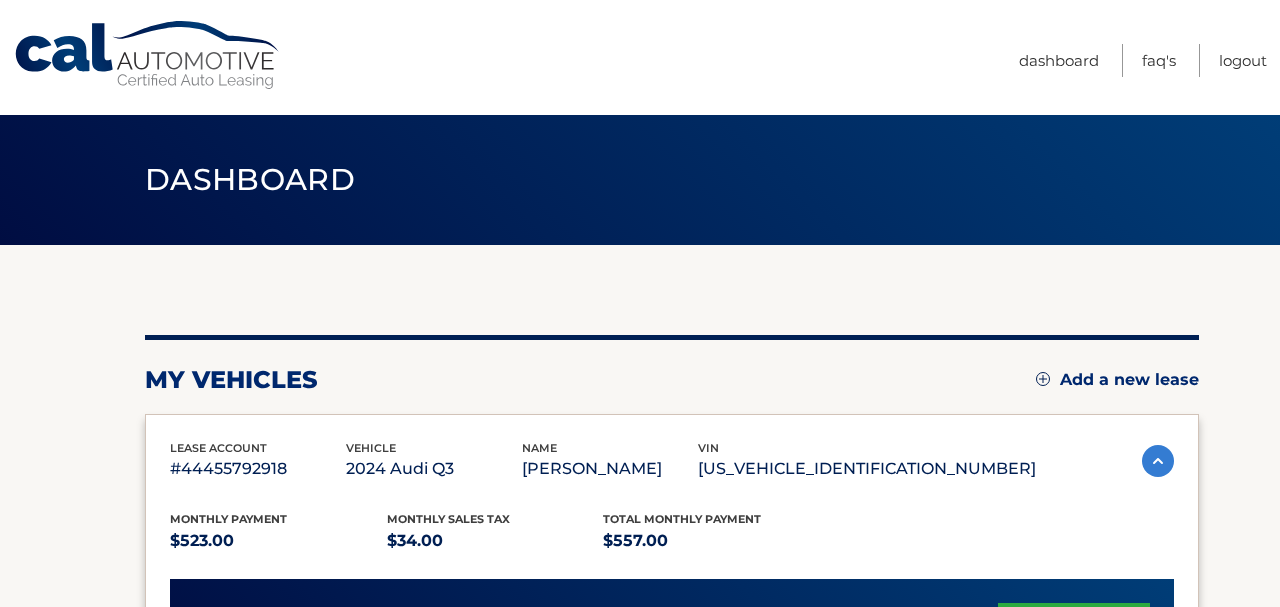 scroll, scrollTop: 0, scrollLeft: 0, axis: both 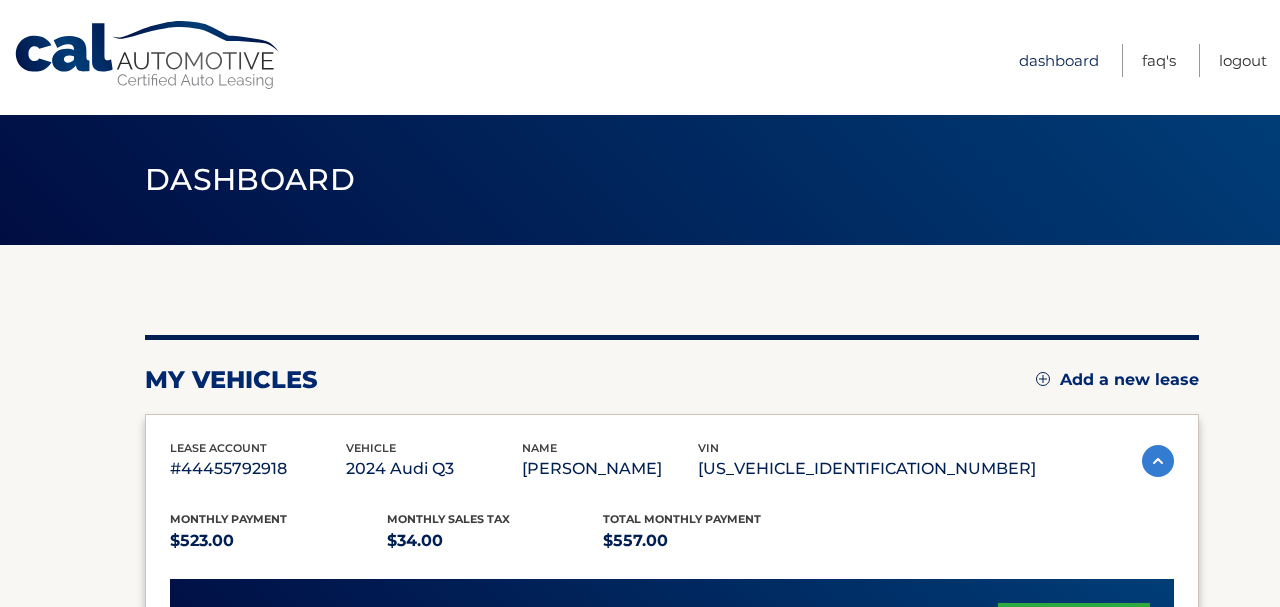 click on "Dashboard" at bounding box center [1059, 60] 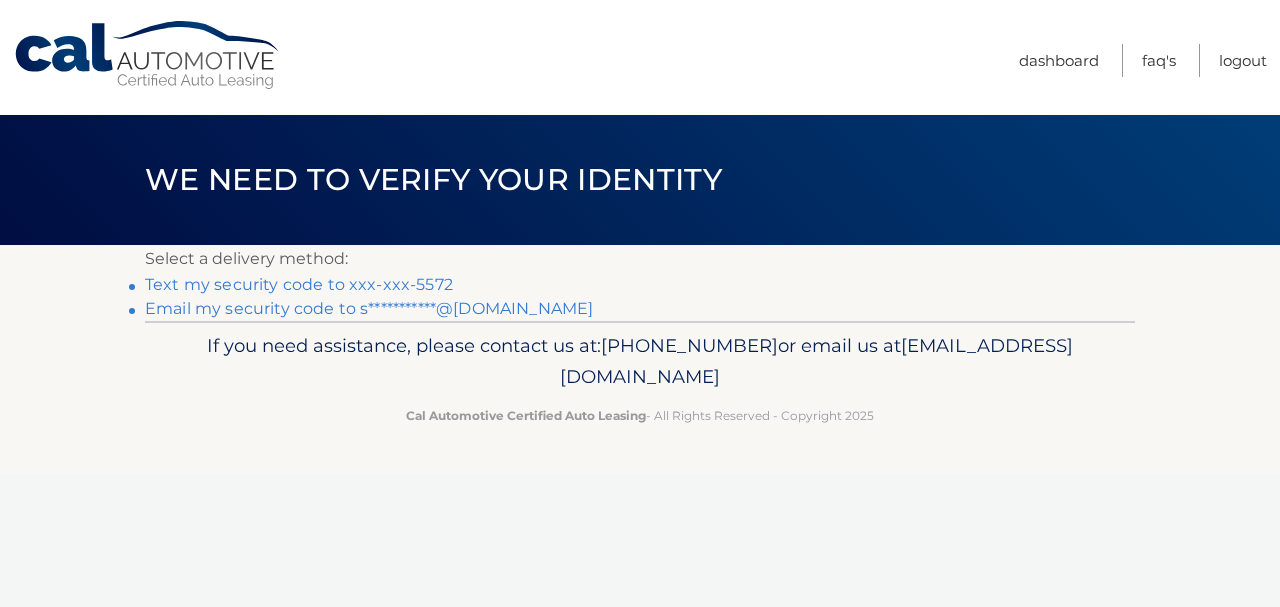 scroll, scrollTop: 0, scrollLeft: 0, axis: both 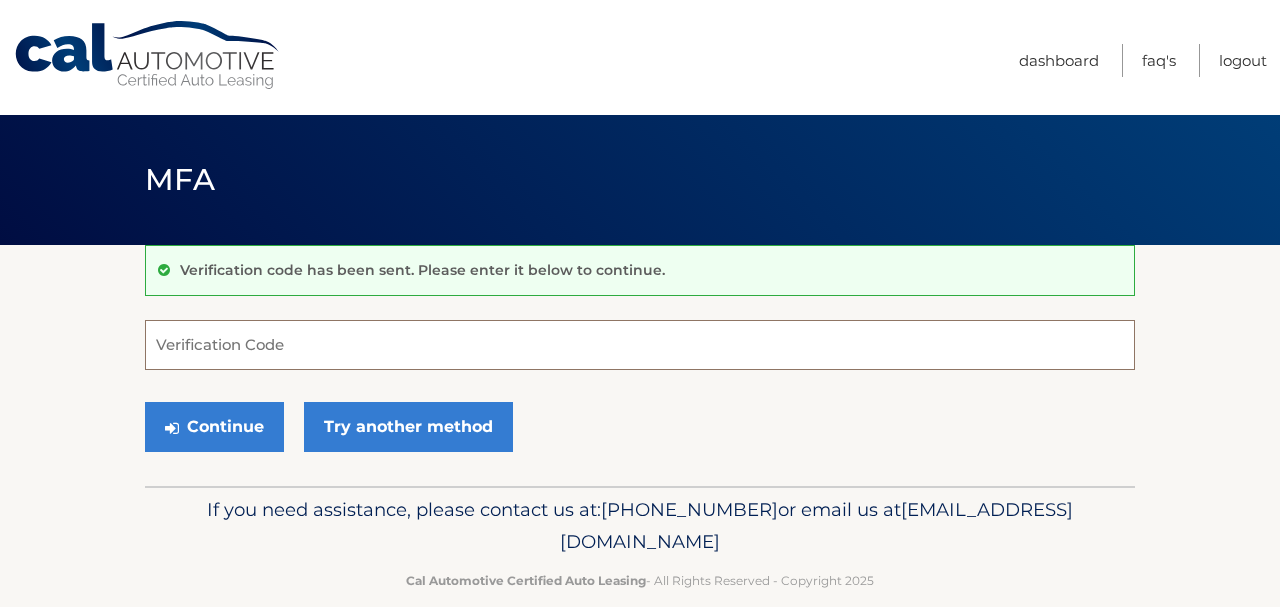 click on "Verification Code" at bounding box center [640, 345] 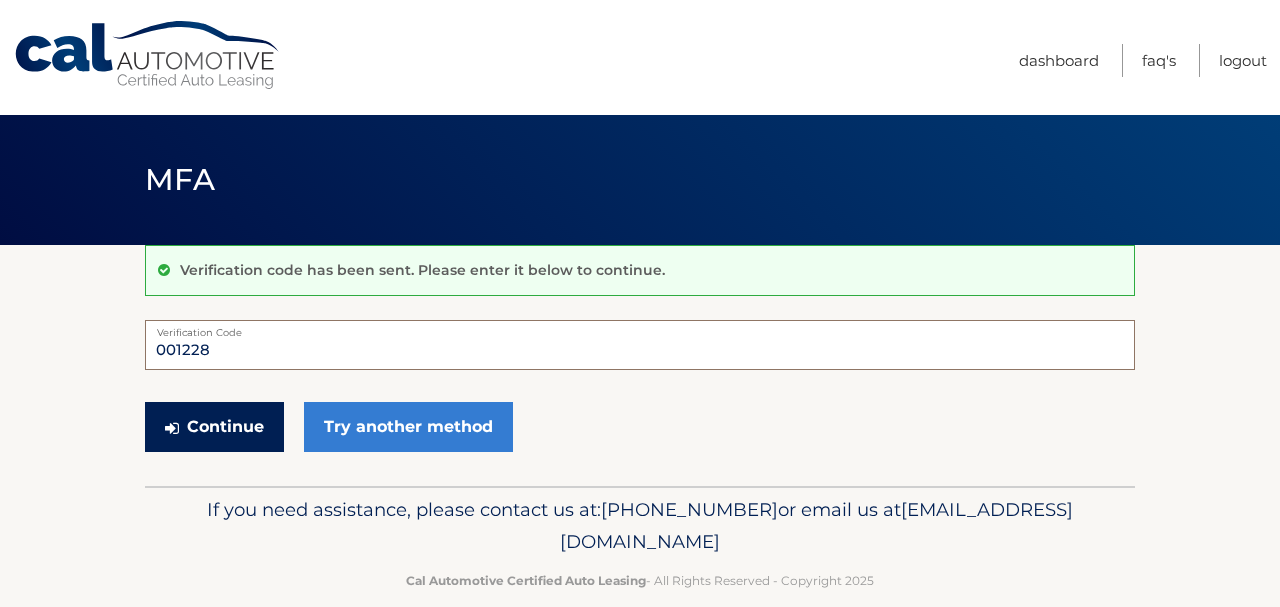 type on "001228" 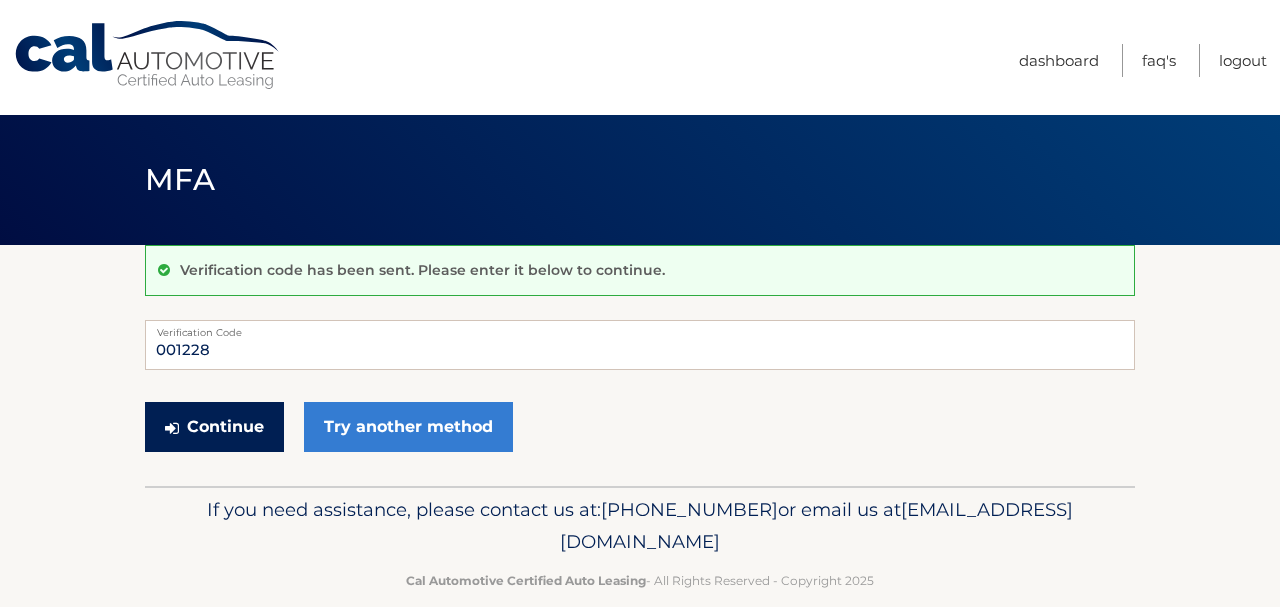 click on "Continue" at bounding box center (214, 427) 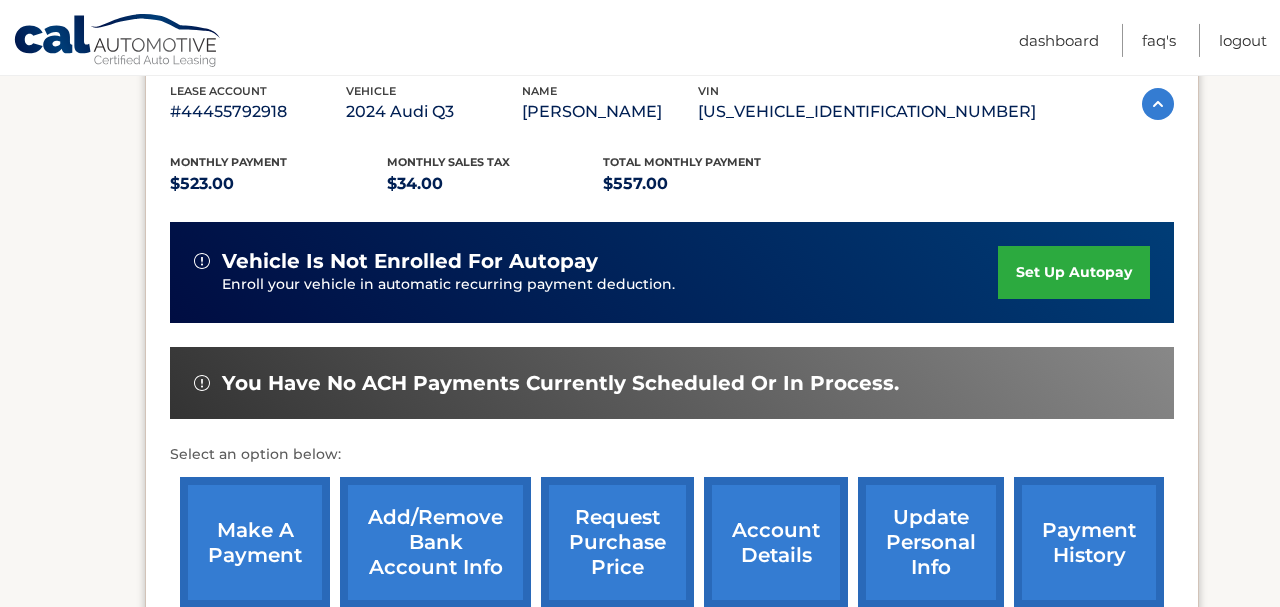 scroll, scrollTop: 359, scrollLeft: 0, axis: vertical 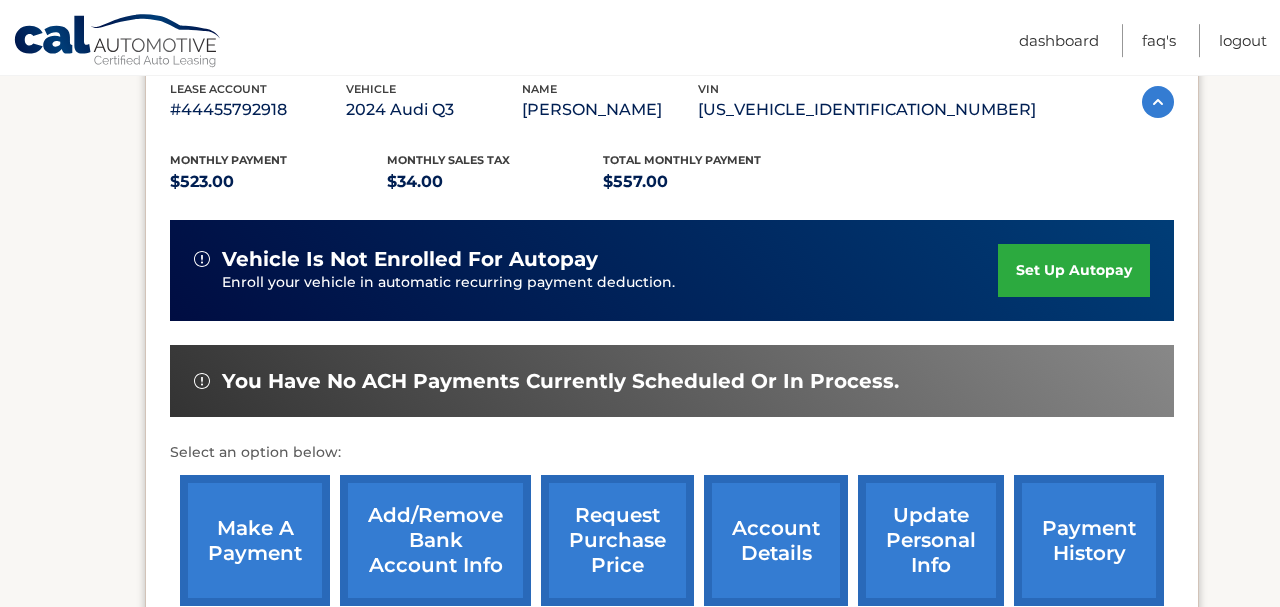 click on "set up autopay" at bounding box center (1074, 270) 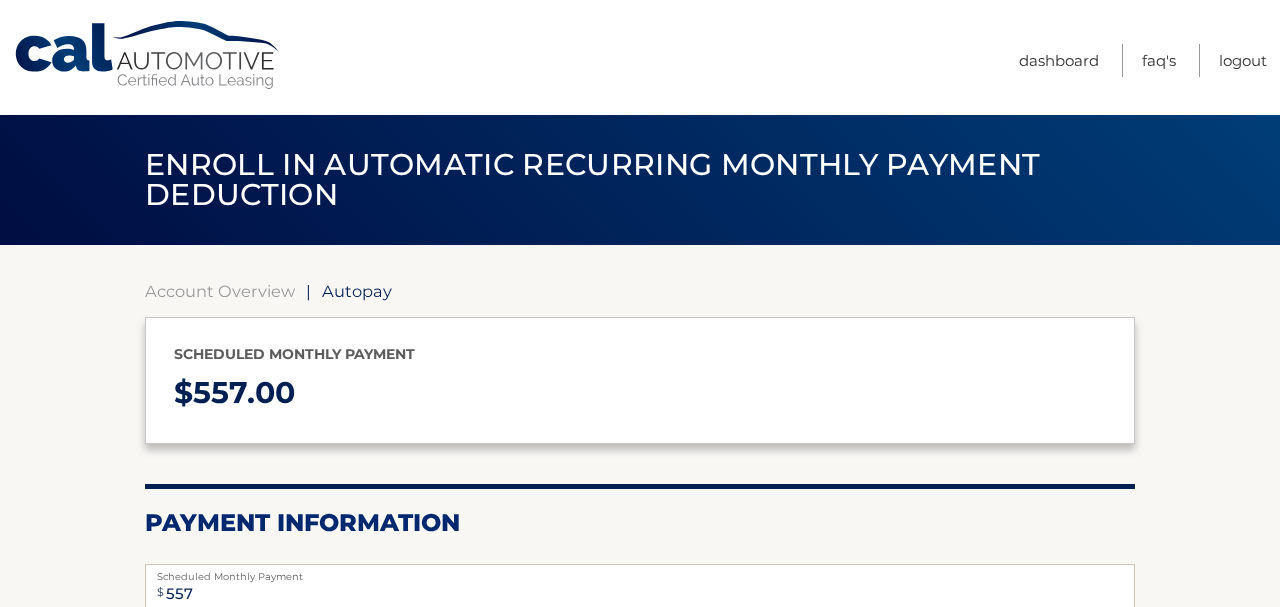 select on "ZTc3ODgxNjItNWEzOC00NDU1LWFmMjUtYzAwZTc4OWU0NmYw" 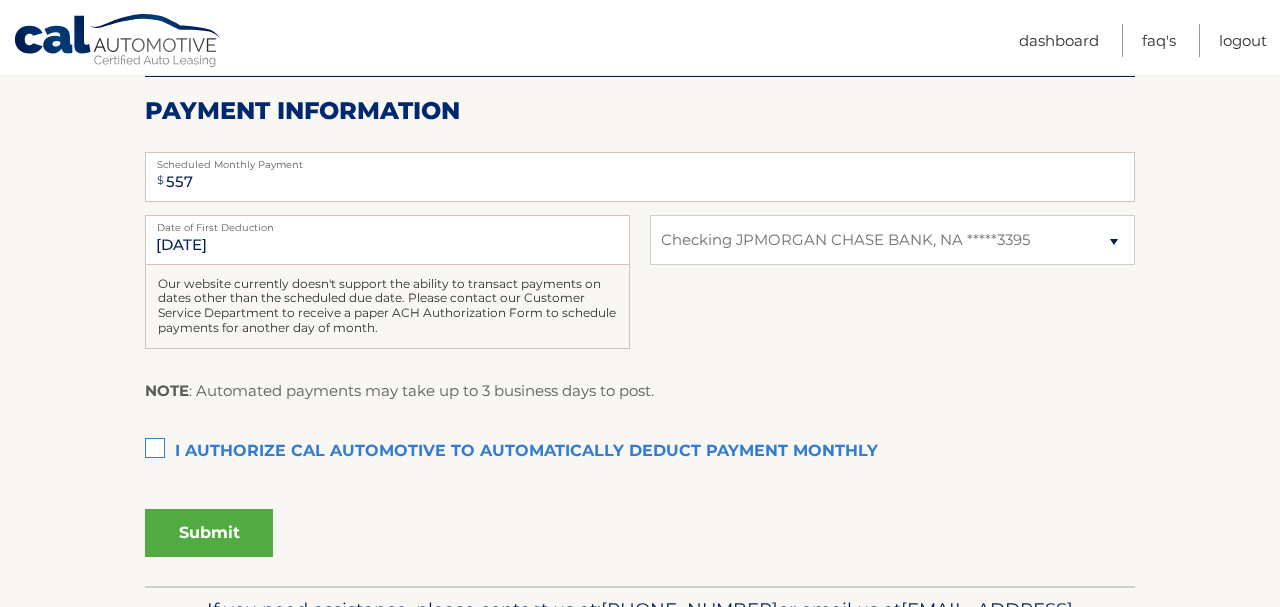 scroll, scrollTop: 490, scrollLeft: 0, axis: vertical 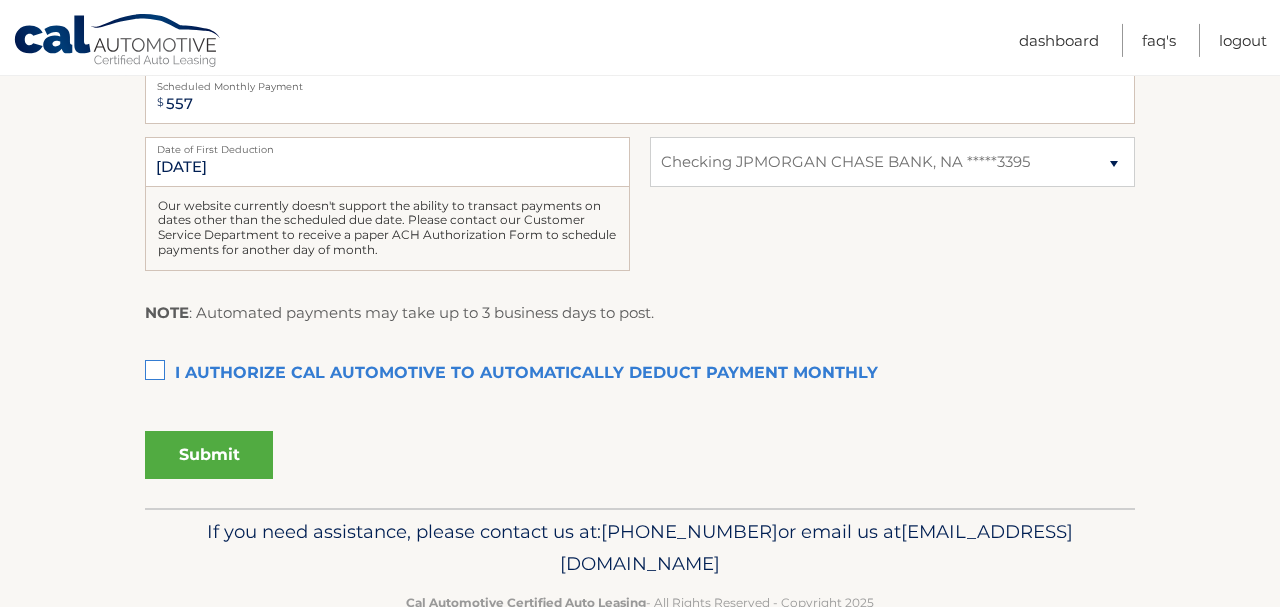 click on "I authorize cal automotive to automatically deduct payment monthly
This checkbox must be checked" at bounding box center (640, 374) 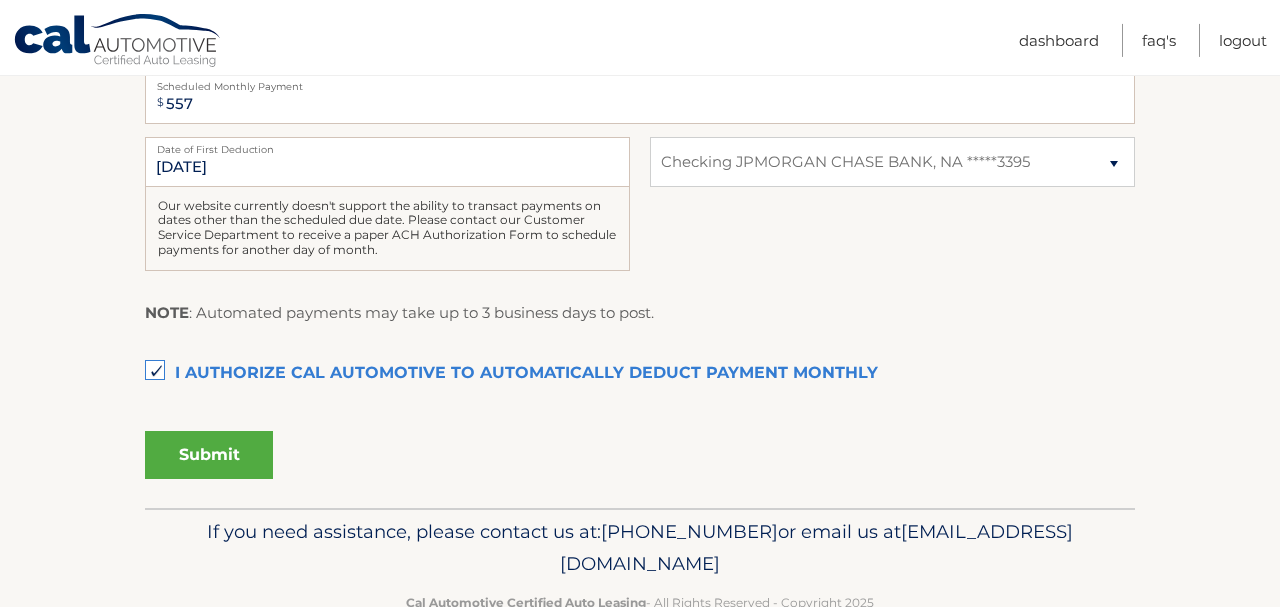 click on "Submit" at bounding box center [209, 455] 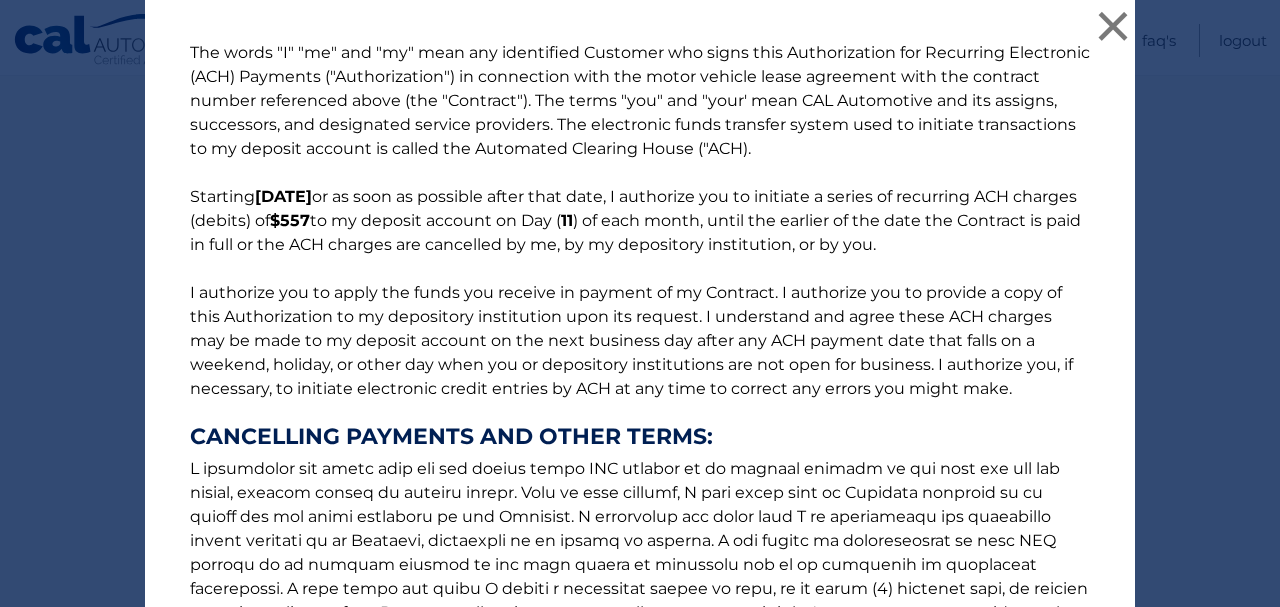 scroll, scrollTop: 361, scrollLeft: 0, axis: vertical 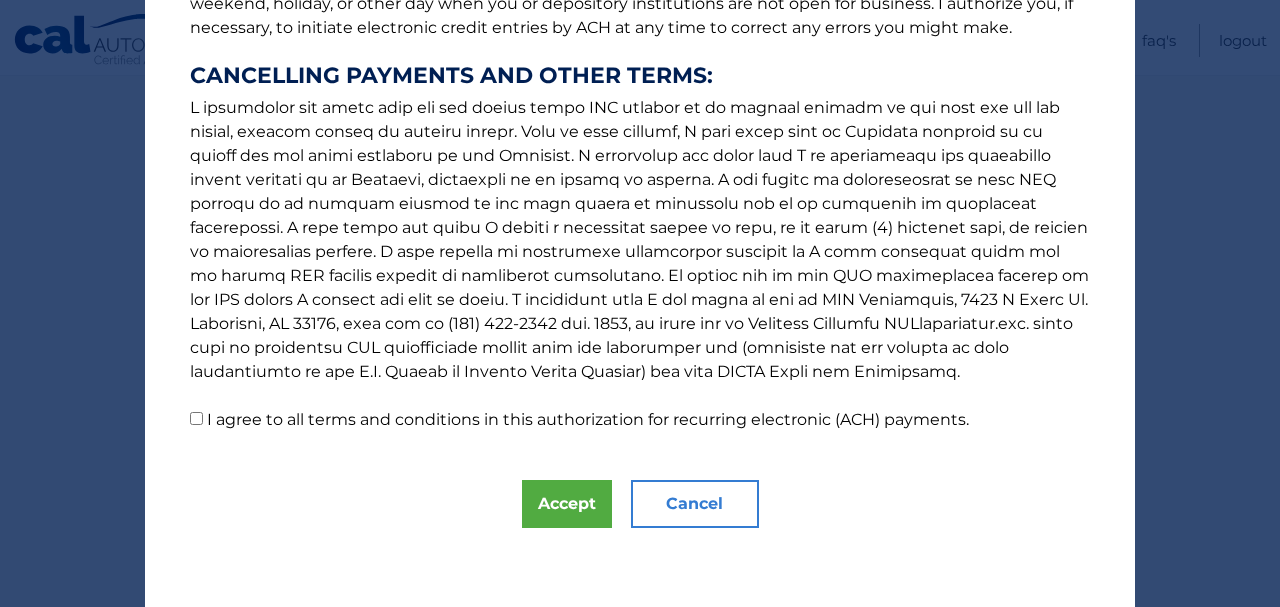 click on "I agree to all terms and conditions in this authorization for recurring electronic (ACH) payments." at bounding box center [196, 418] 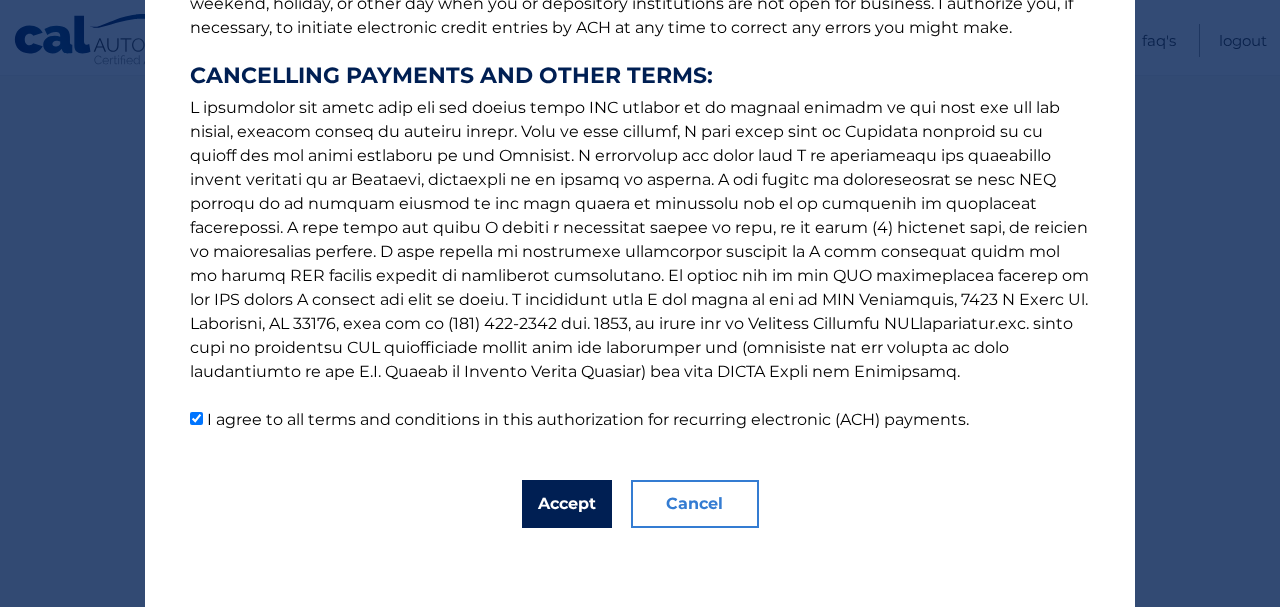 click on "Accept" at bounding box center (567, 504) 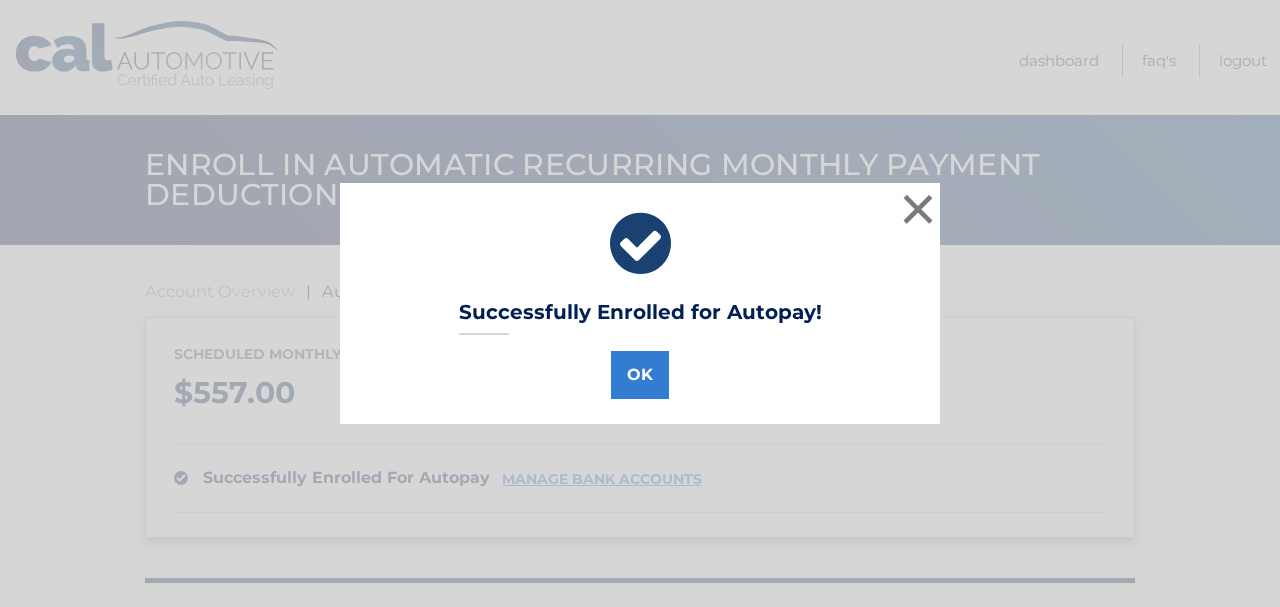 scroll, scrollTop: 0, scrollLeft: 0, axis: both 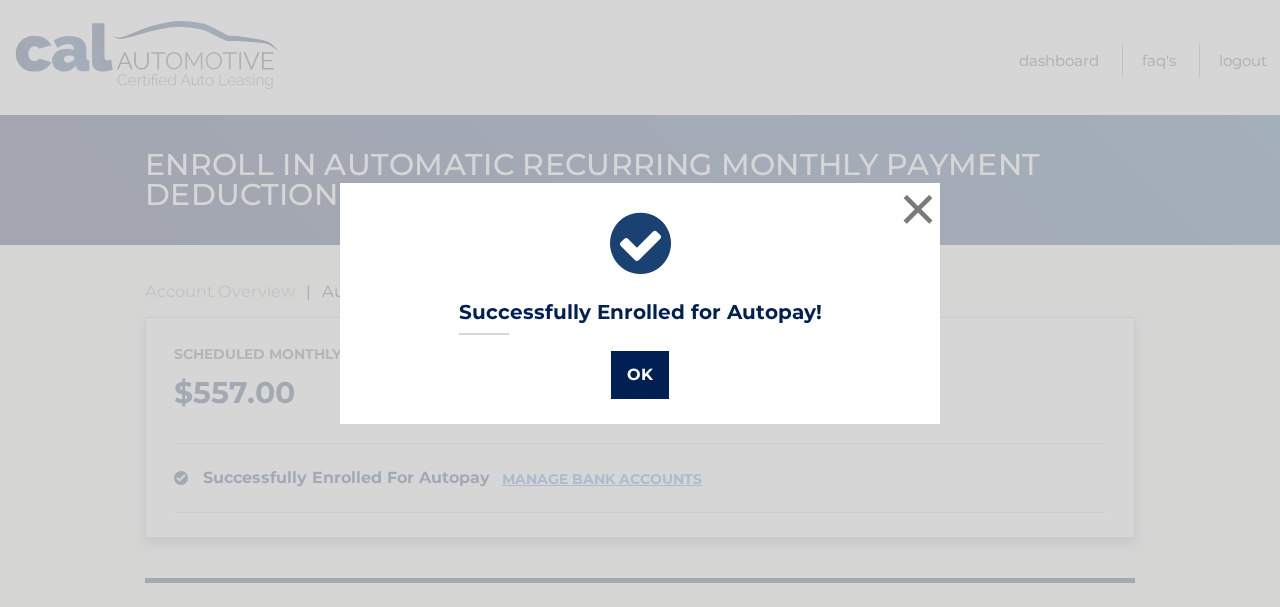 click on "OK" at bounding box center [640, 375] 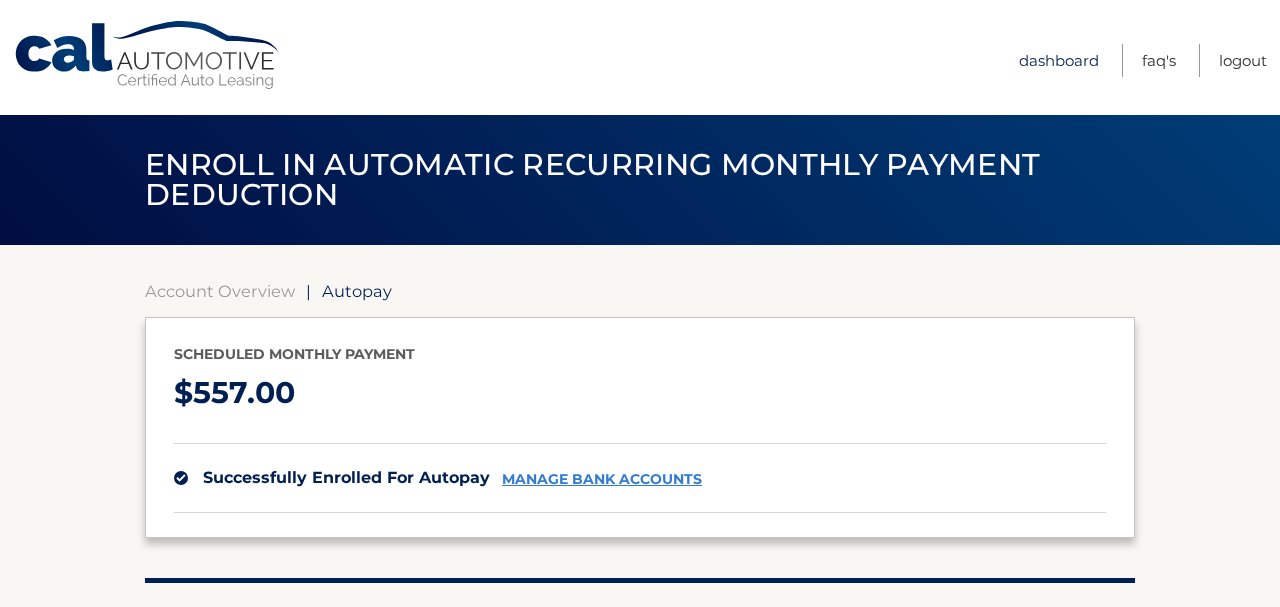 click on "Dashboard" at bounding box center (1059, 60) 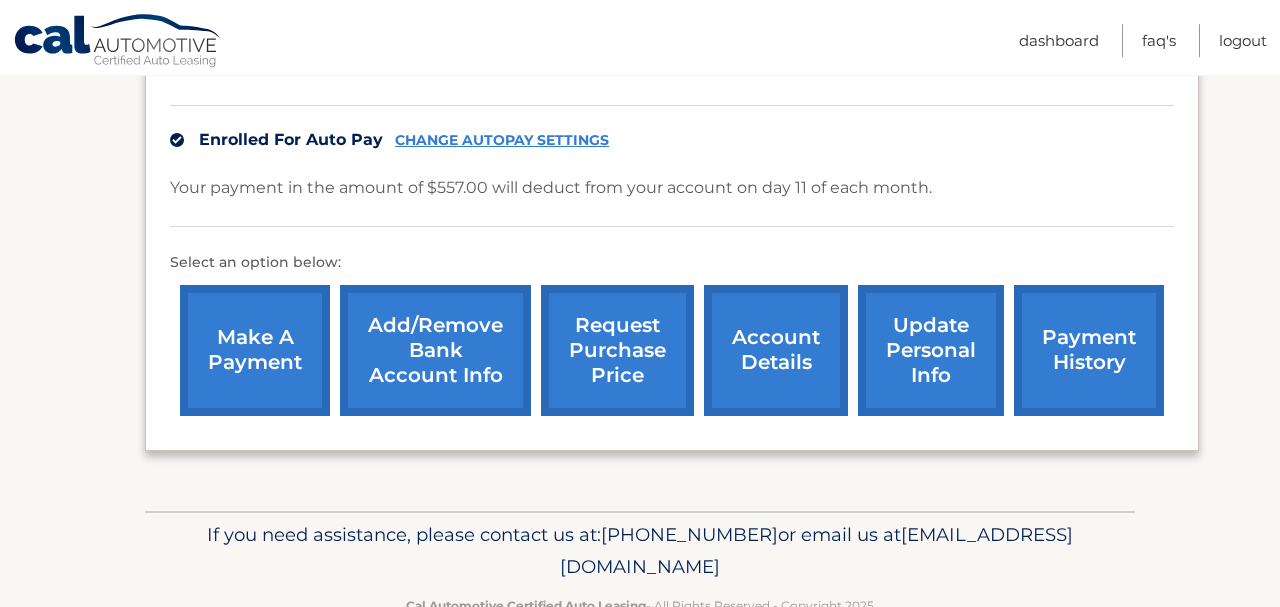 scroll, scrollTop: 475, scrollLeft: 0, axis: vertical 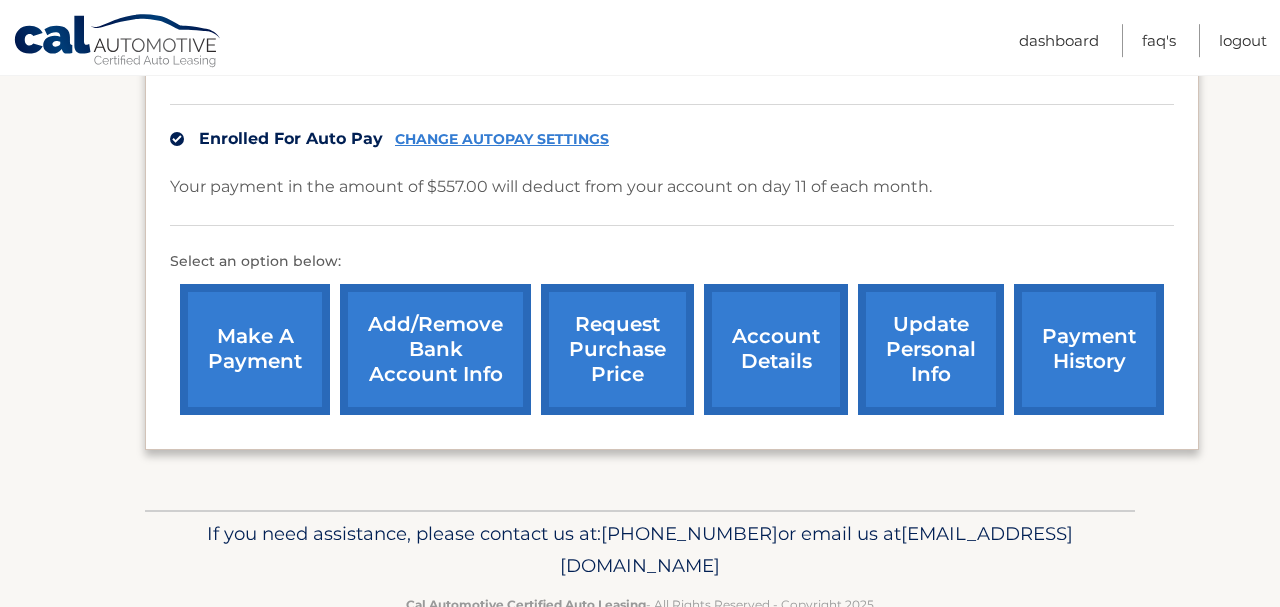 click on "account details" at bounding box center [776, 349] 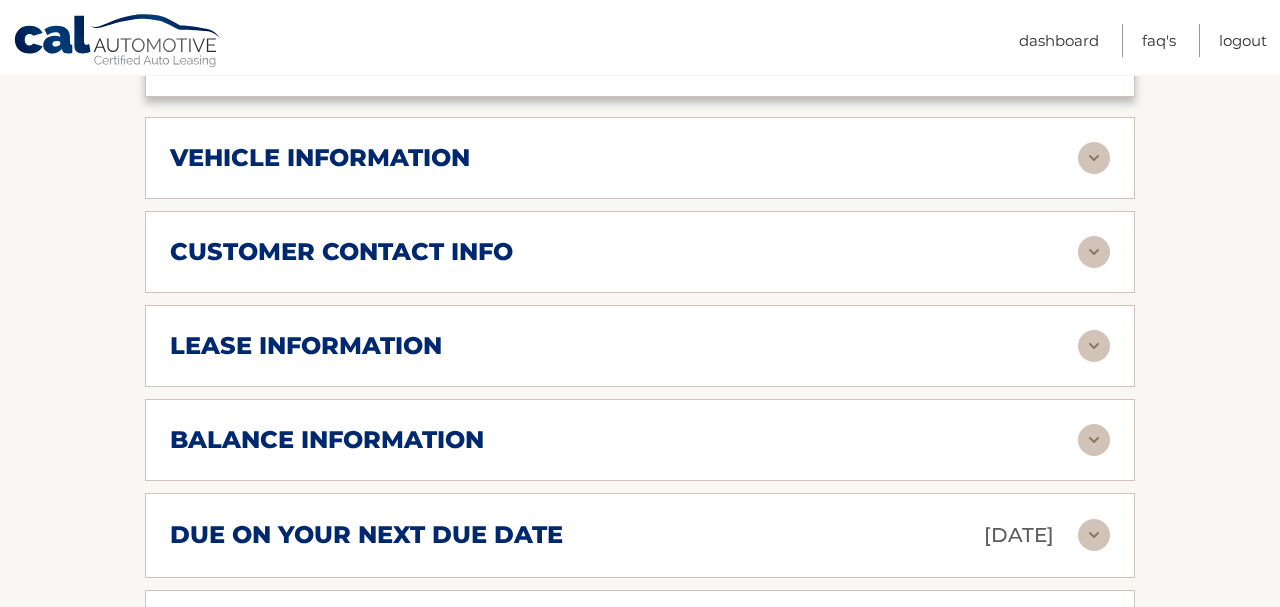 scroll, scrollTop: 855, scrollLeft: 0, axis: vertical 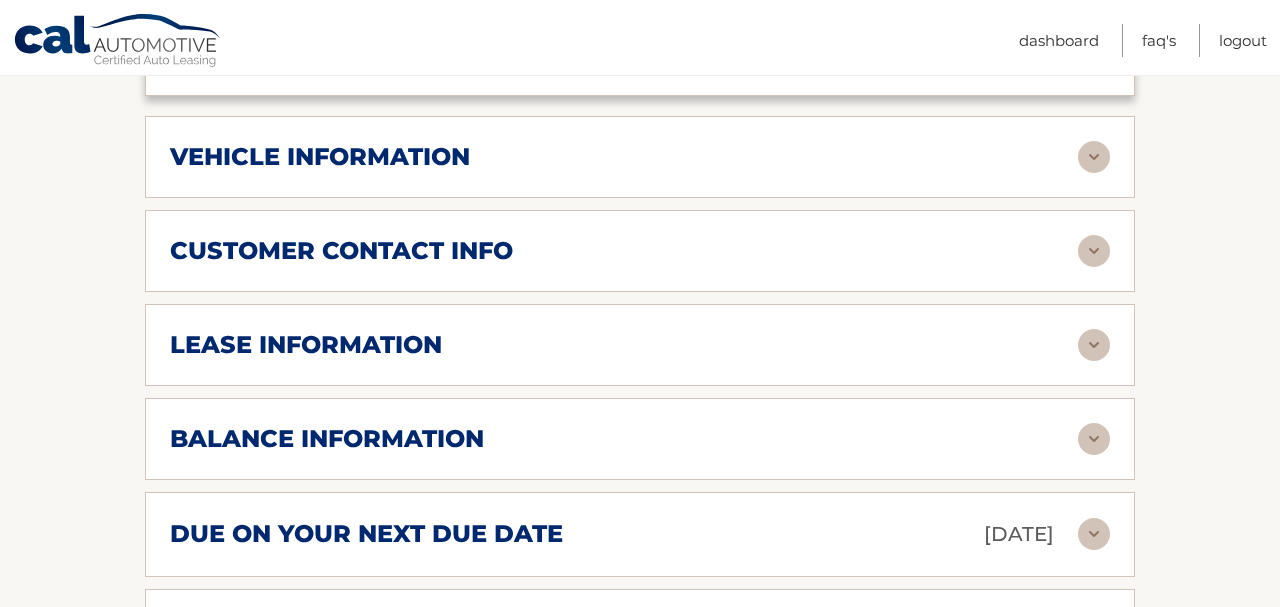 click at bounding box center [1094, 251] 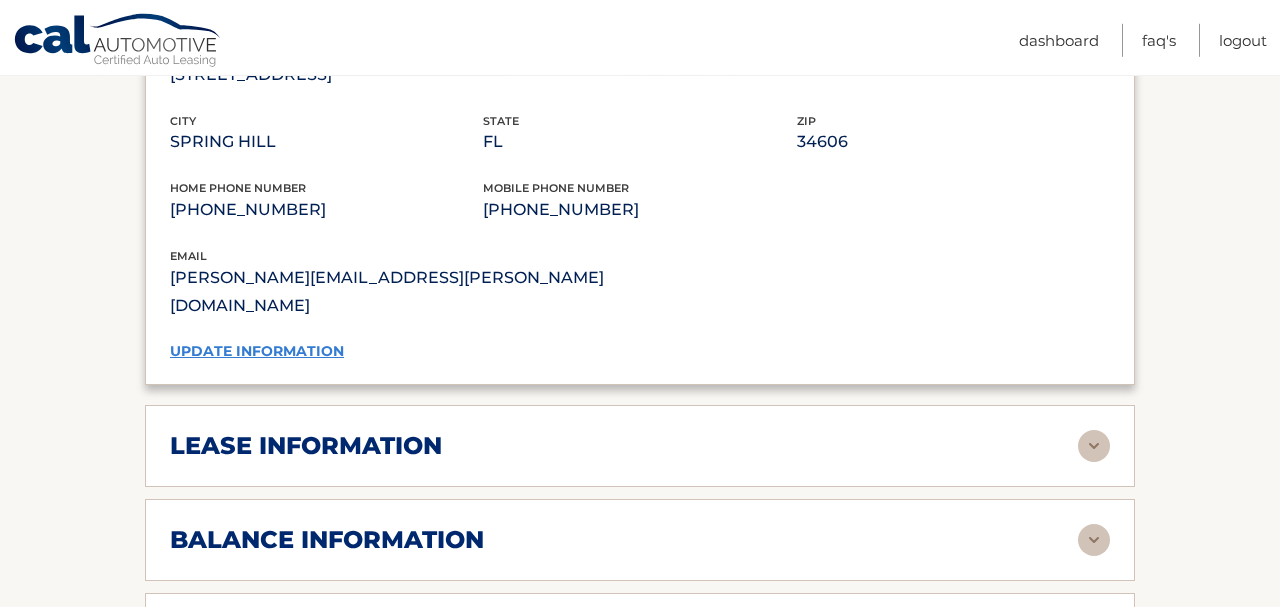 scroll, scrollTop: 1178, scrollLeft: 0, axis: vertical 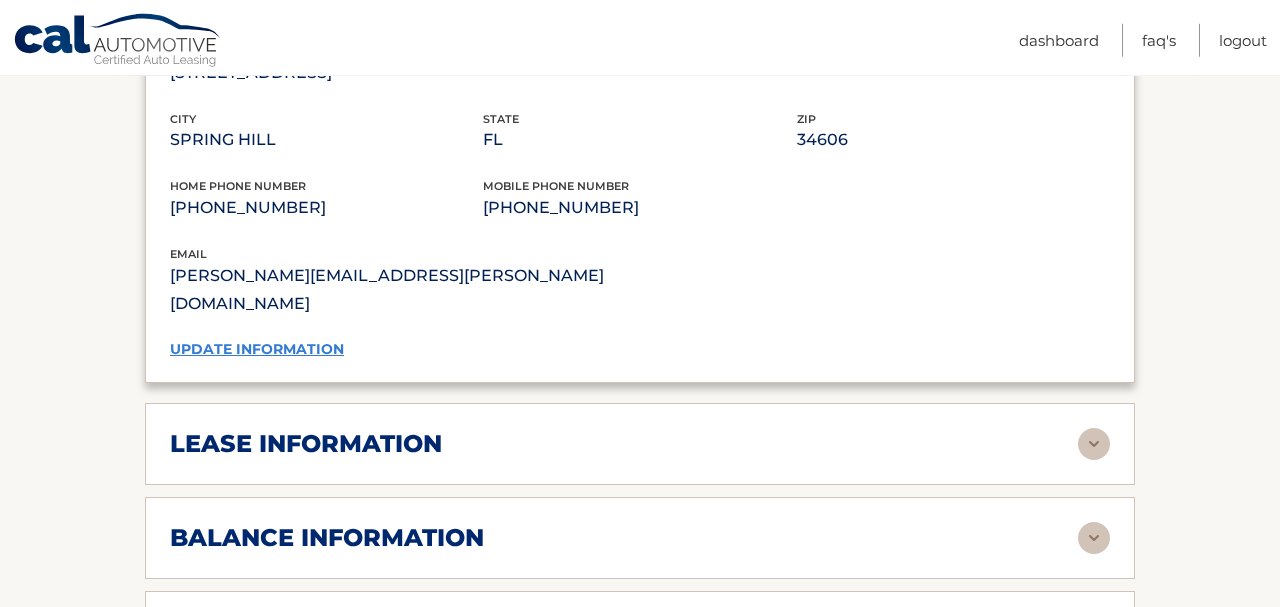 click on "update information" at bounding box center (257, 349) 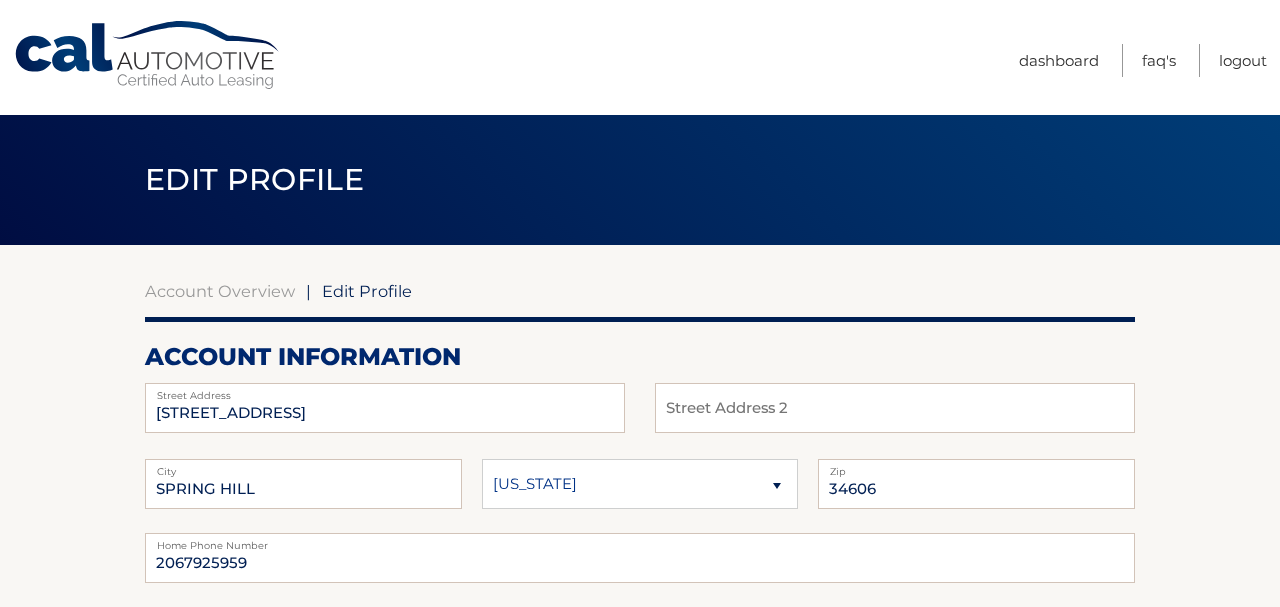 scroll, scrollTop: 0, scrollLeft: 0, axis: both 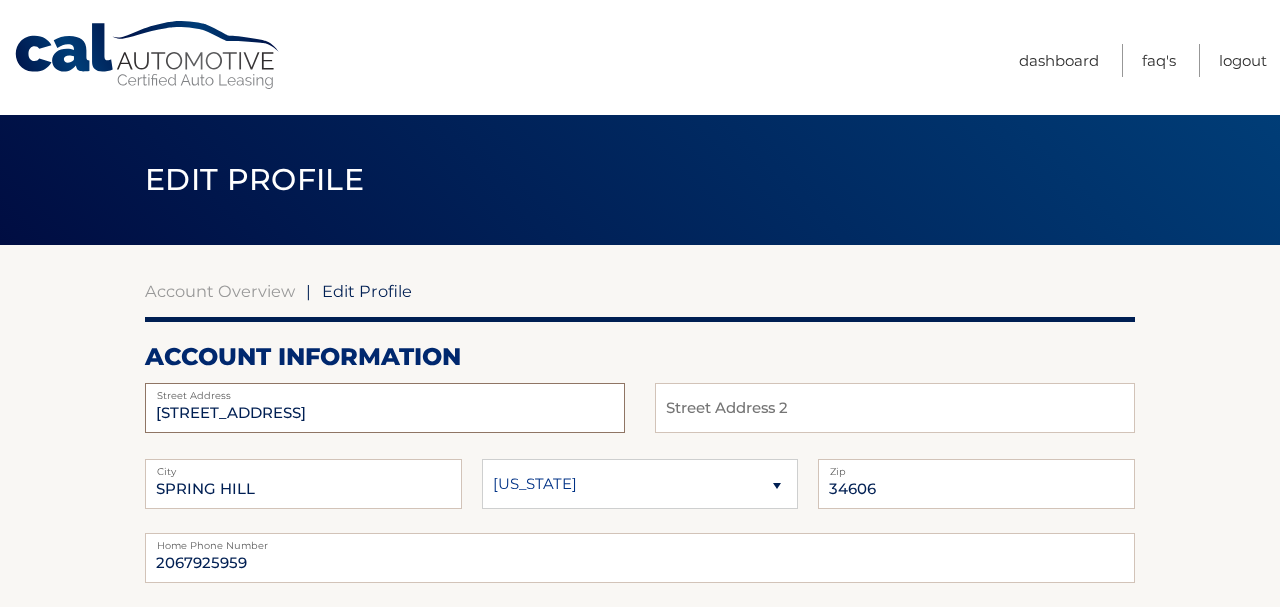 drag, startPoint x: 321, startPoint y: 410, endPoint x: 31, endPoint y: 402, distance: 290.11032 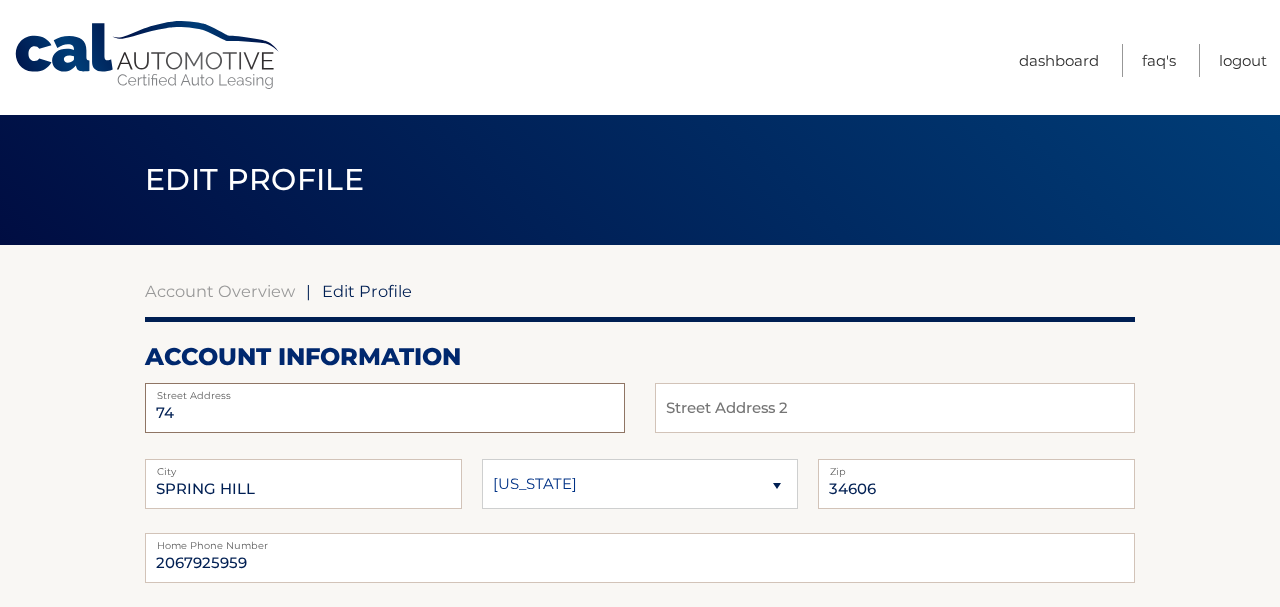 type on "7" 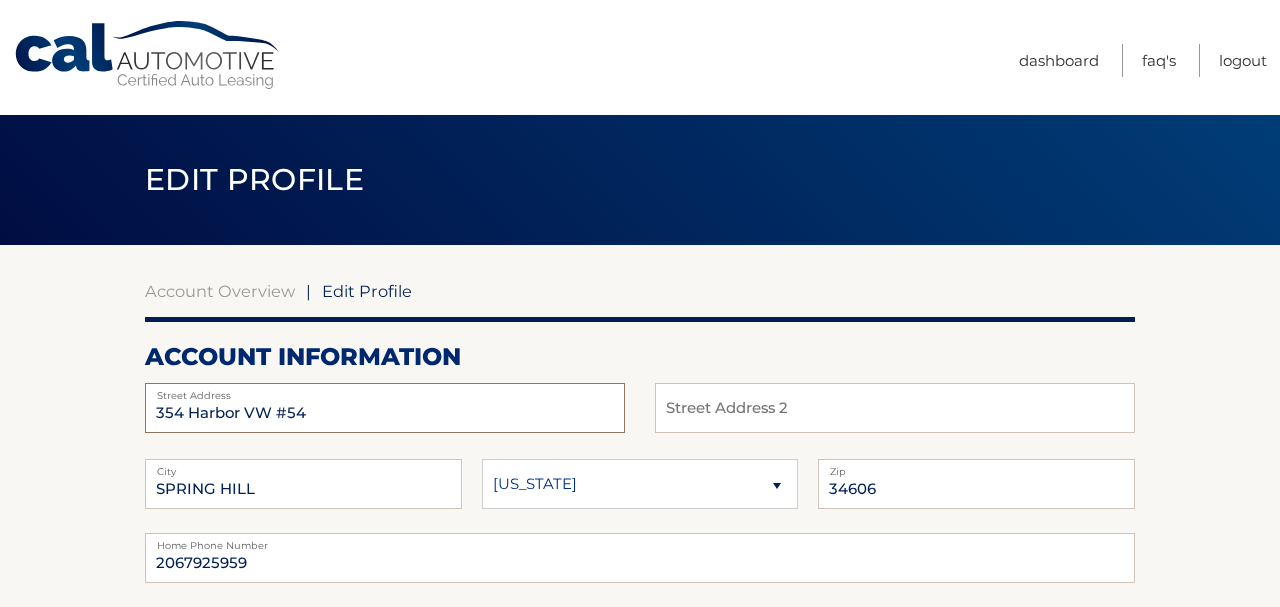 type on "354 Harbor VW #54" 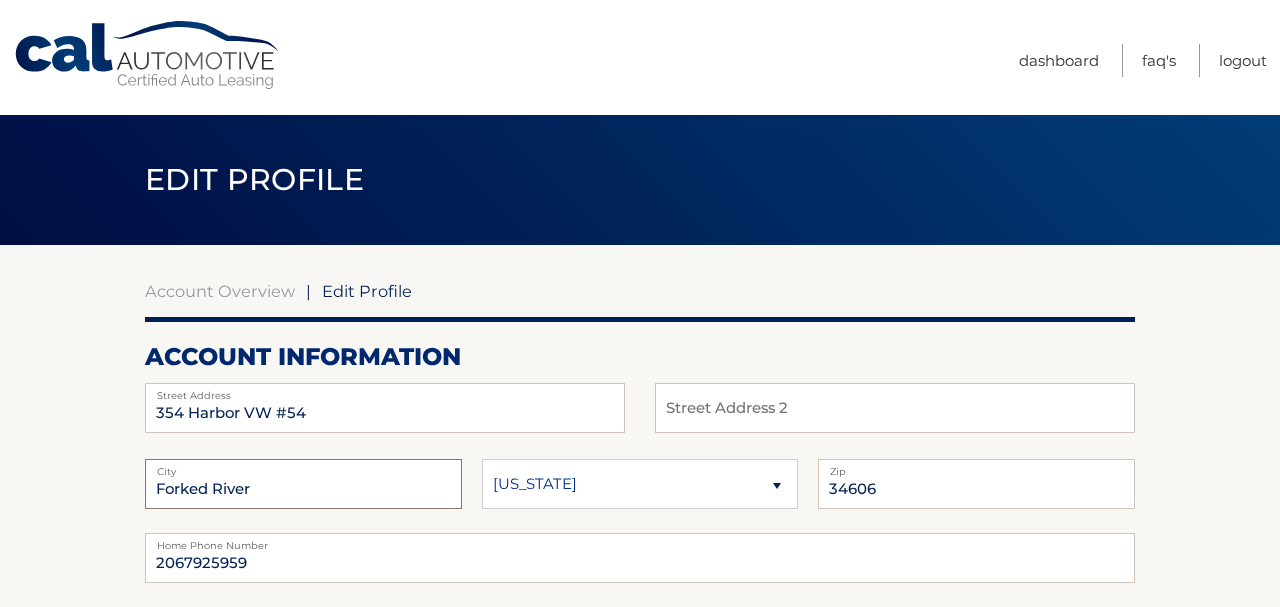 type on "Forked River" 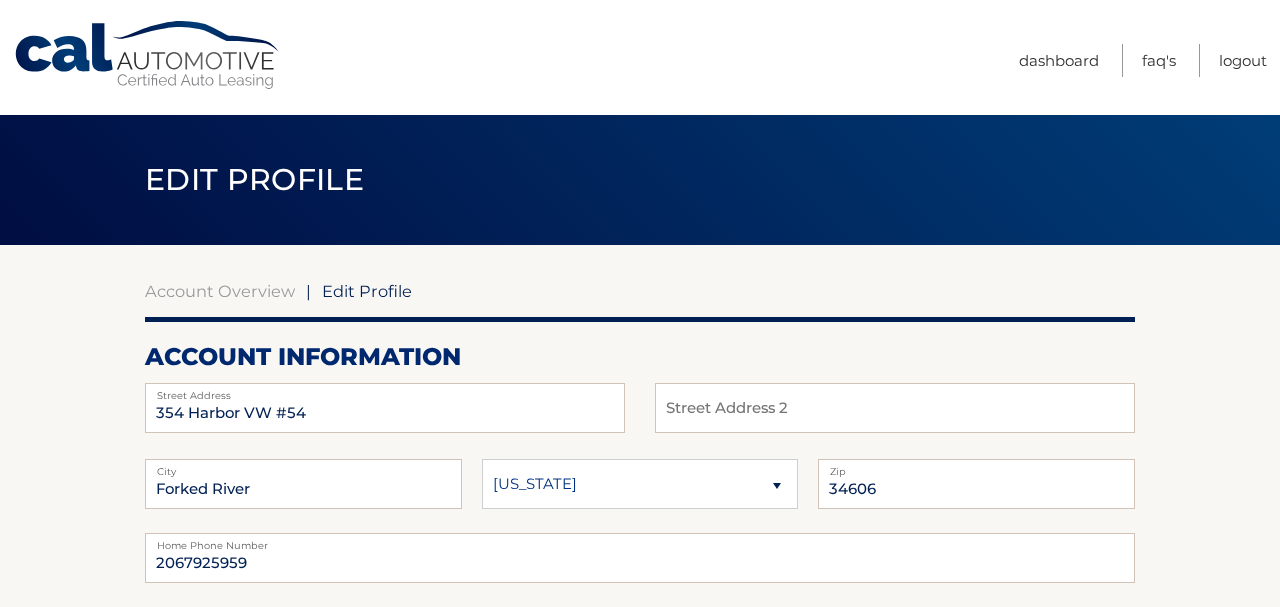 select on "NJ" 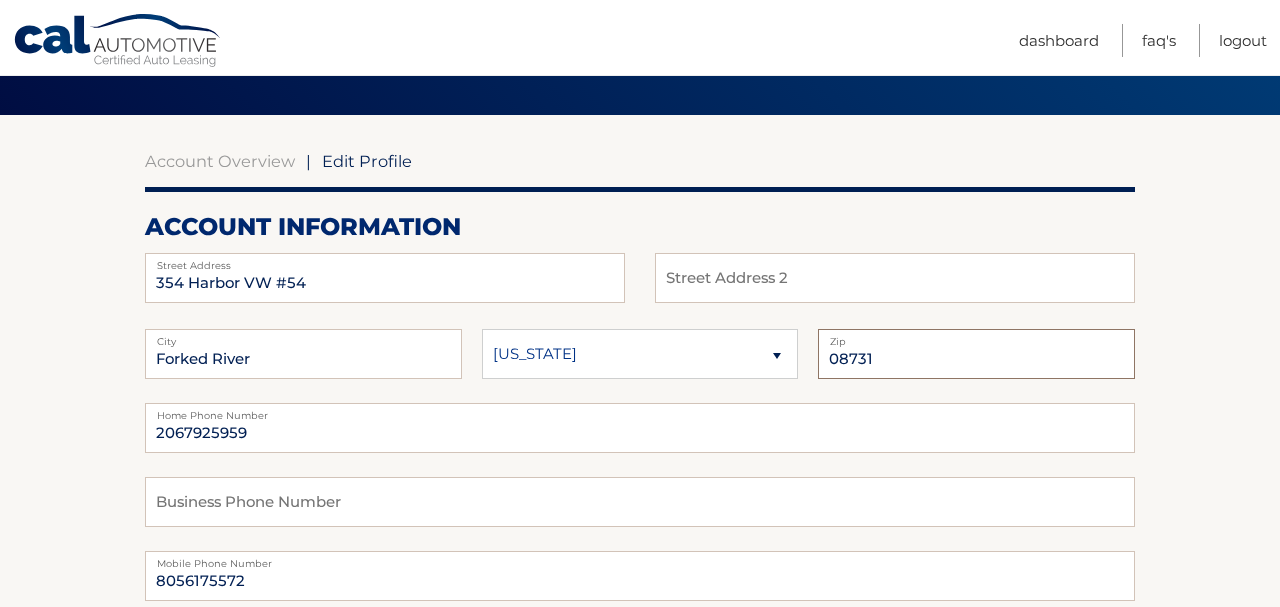 scroll, scrollTop: 200, scrollLeft: 0, axis: vertical 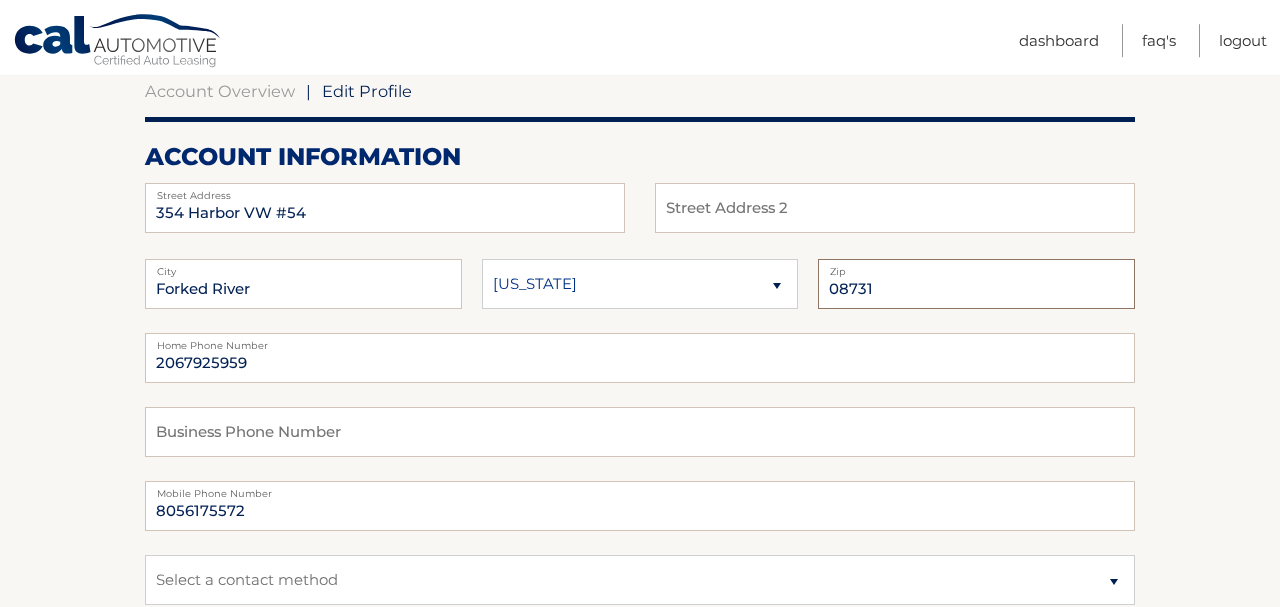 type on "08731" 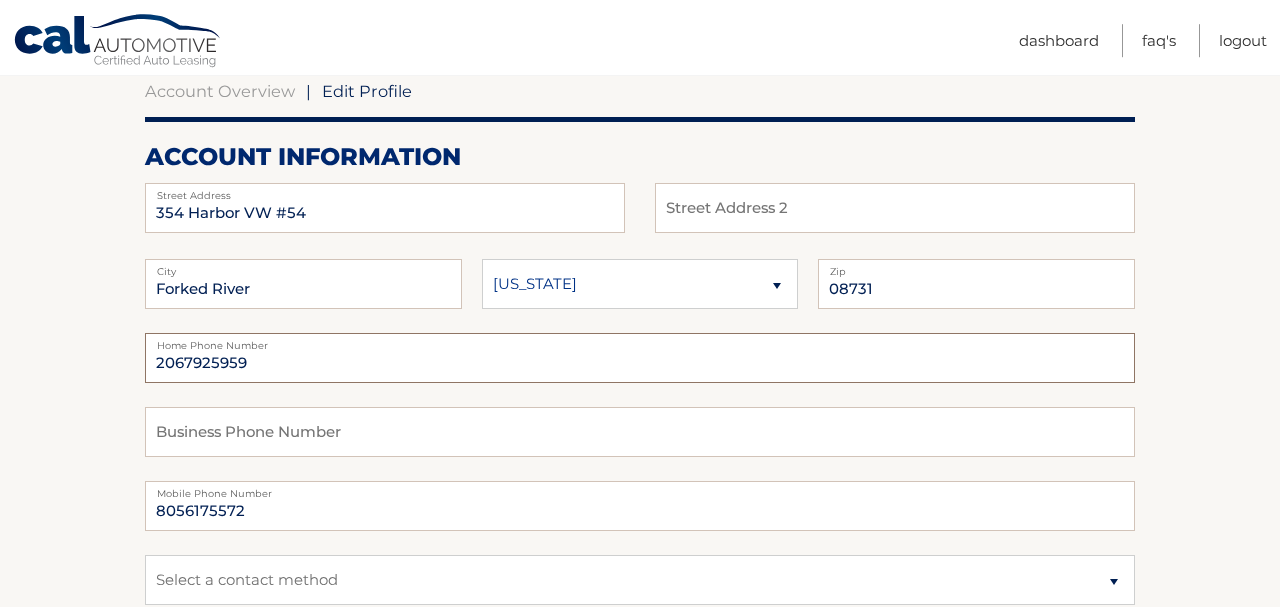 drag, startPoint x: 269, startPoint y: 356, endPoint x: 0, endPoint y: 364, distance: 269.11893 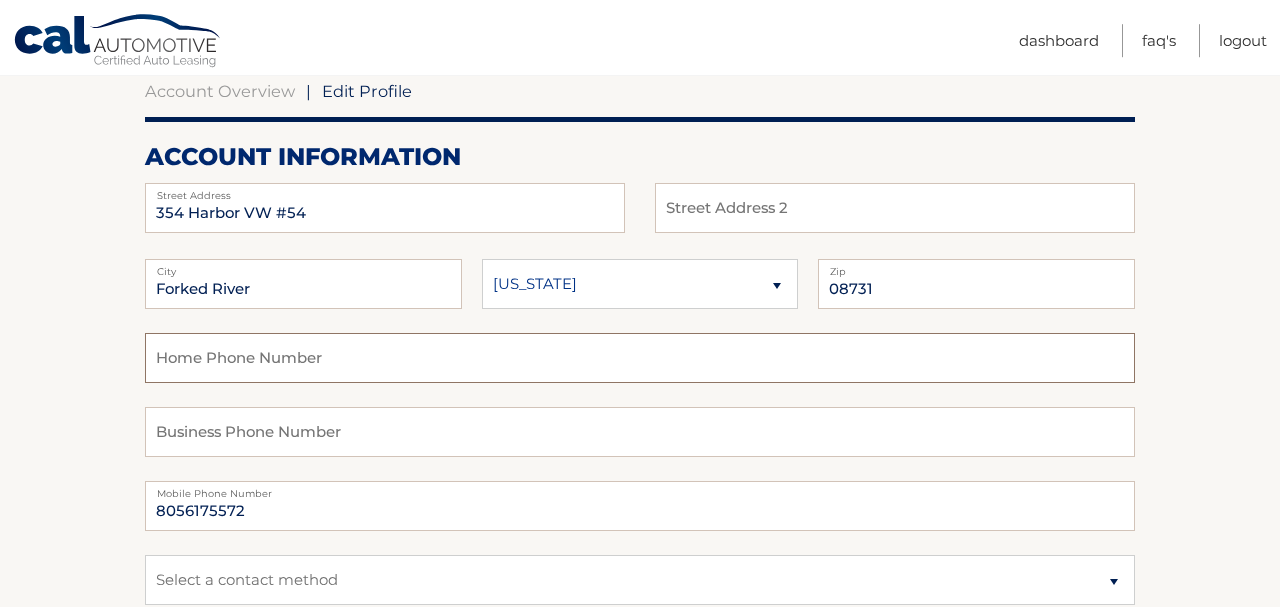type 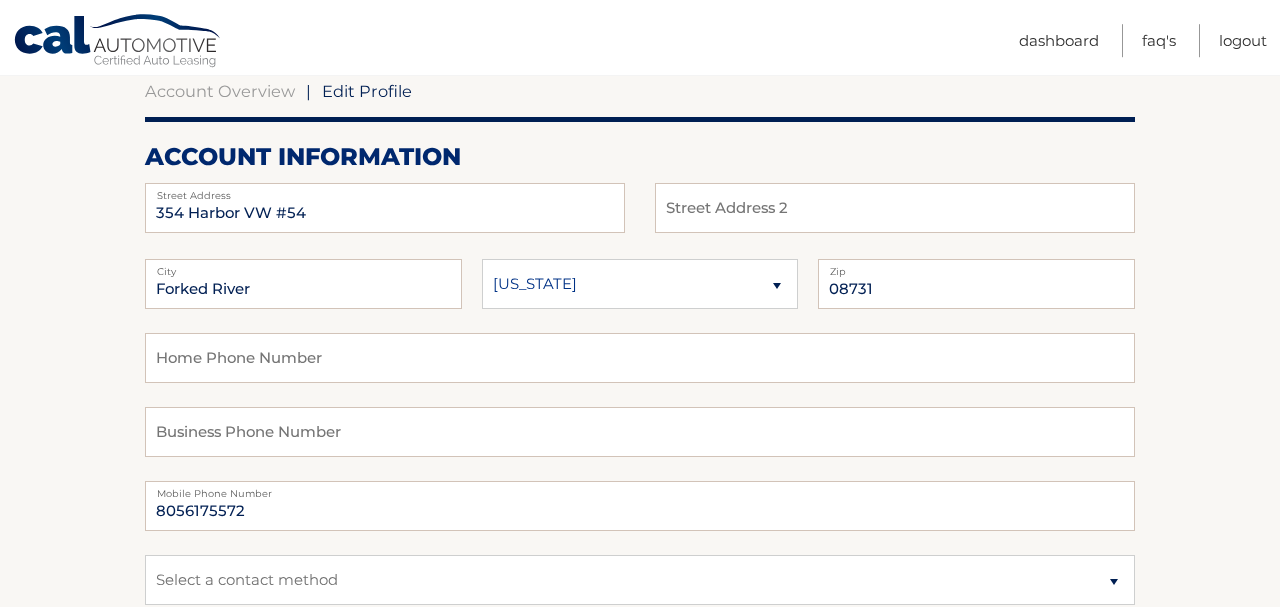 click on "Account Overview
|
Edit Profile
account information
354 Harbor VW #54
Street Address
Street Address 2" at bounding box center (640, 773) 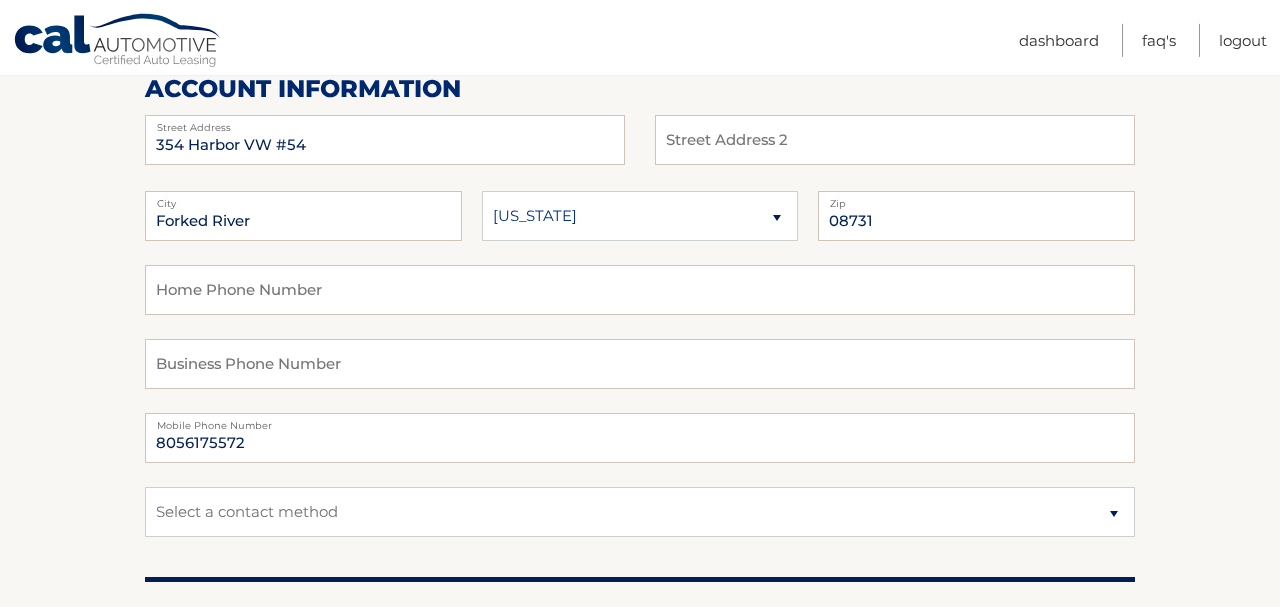 scroll, scrollTop: 481, scrollLeft: 0, axis: vertical 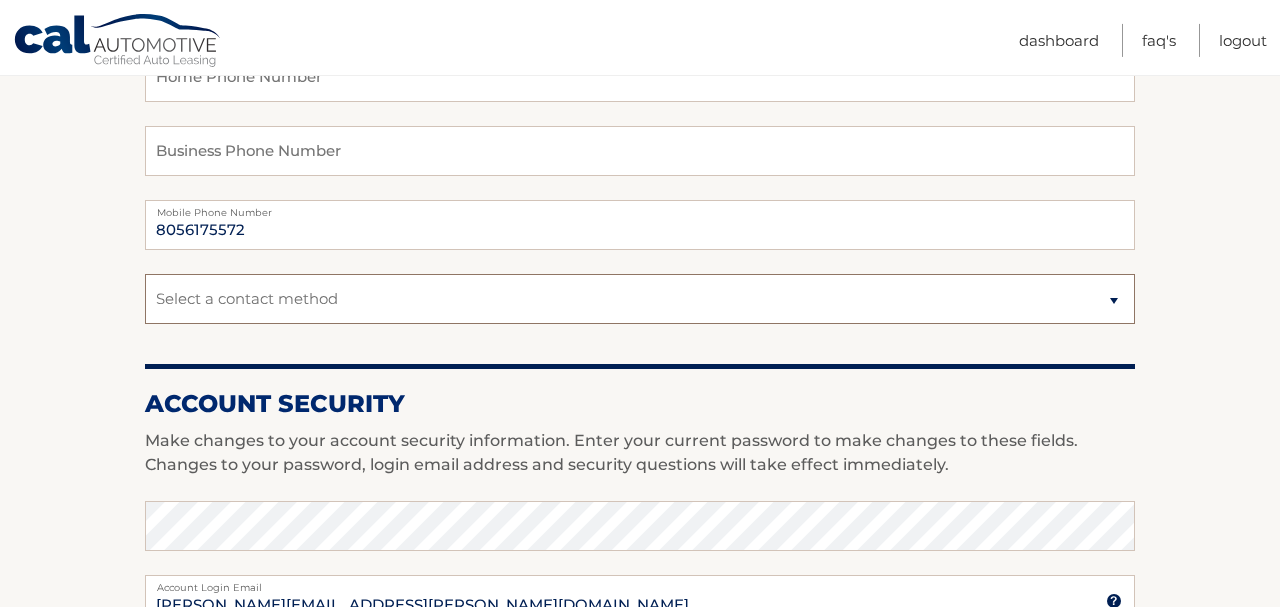 click on "Select a contact method
Mobile
Home" at bounding box center [640, 299] 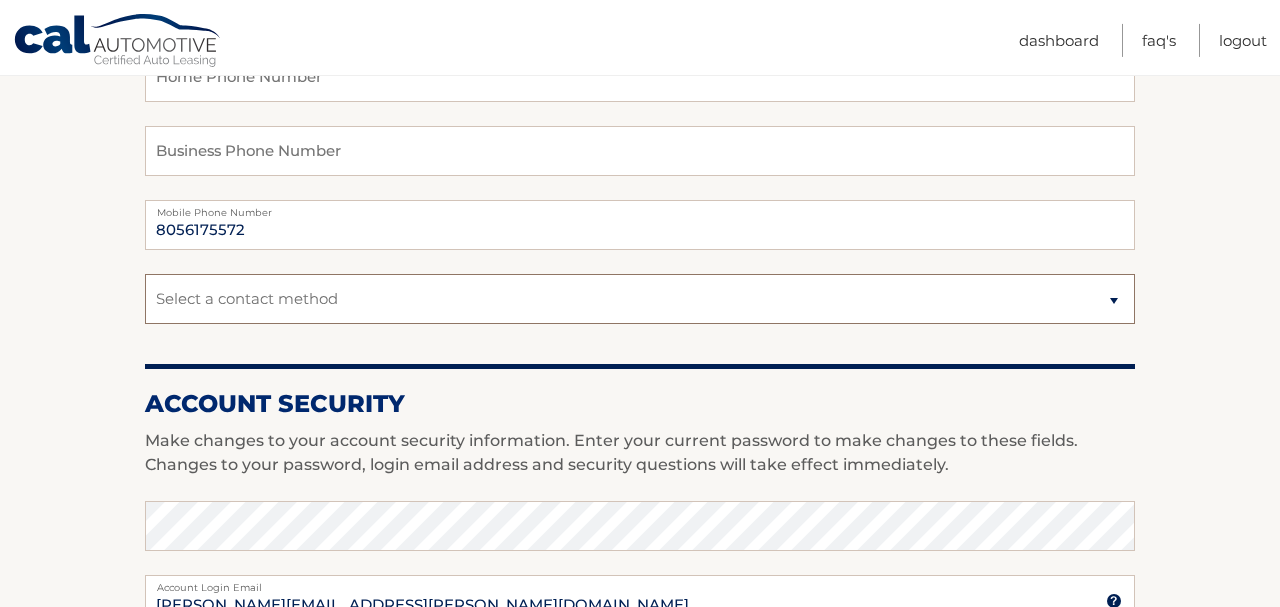select on "1" 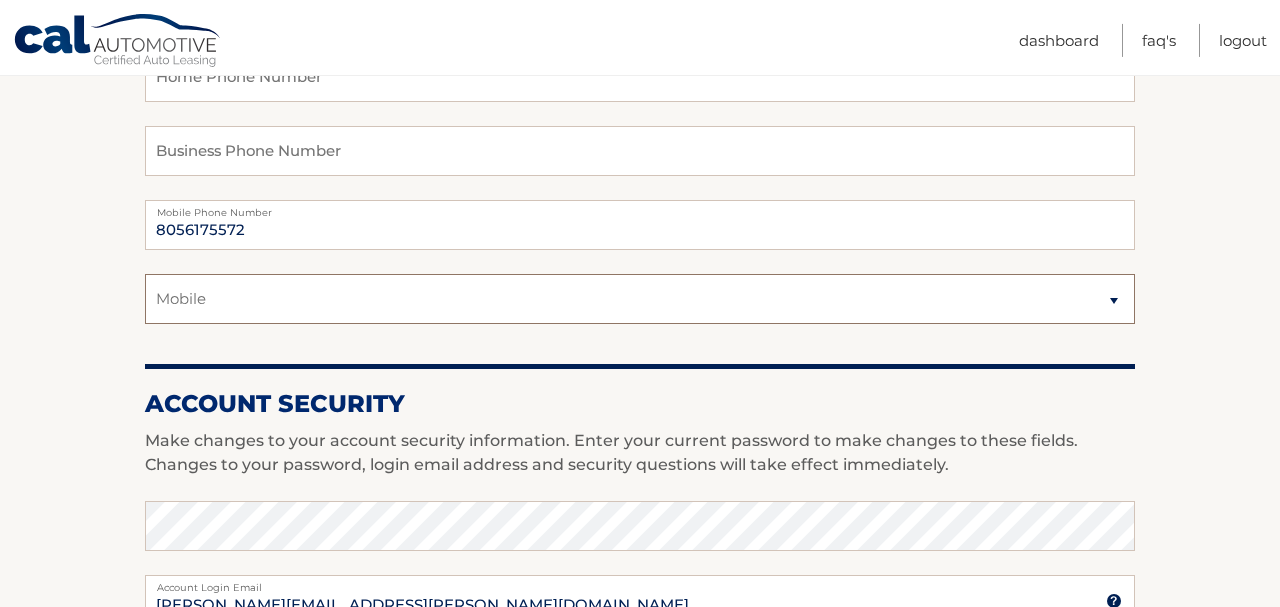click on "Mobile" at bounding box center [0, 0] 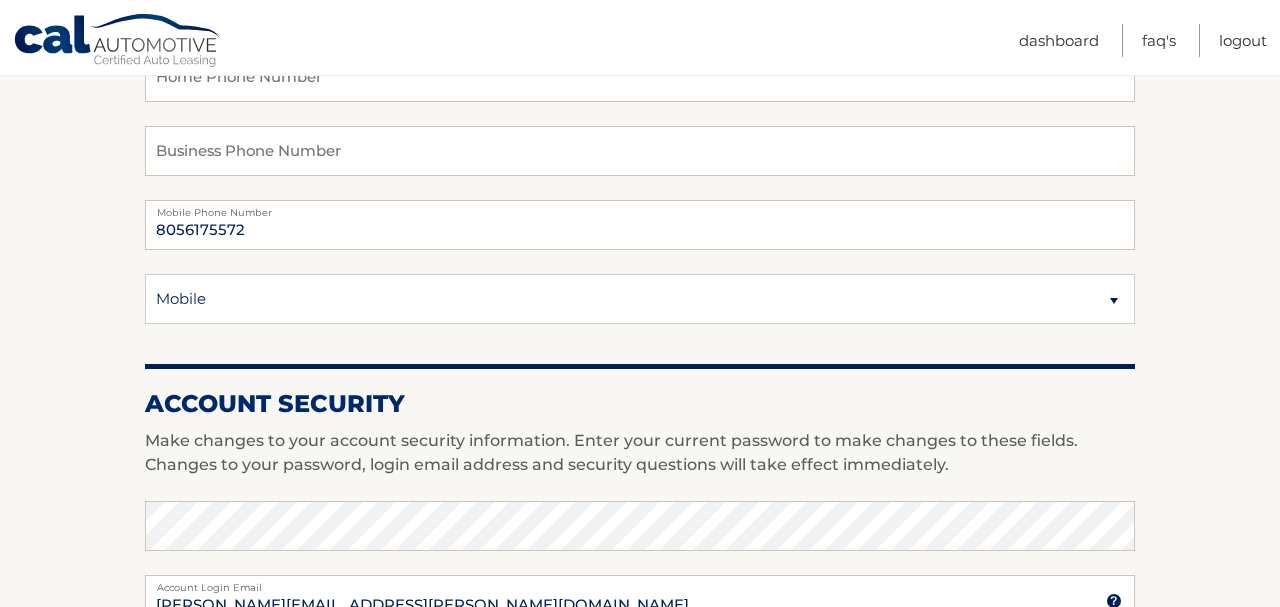 click on "Account Overview
|
Edit Profile
account information
354 Harbor VW #54
Street Address
Street Address 2" at bounding box center (640, 492) 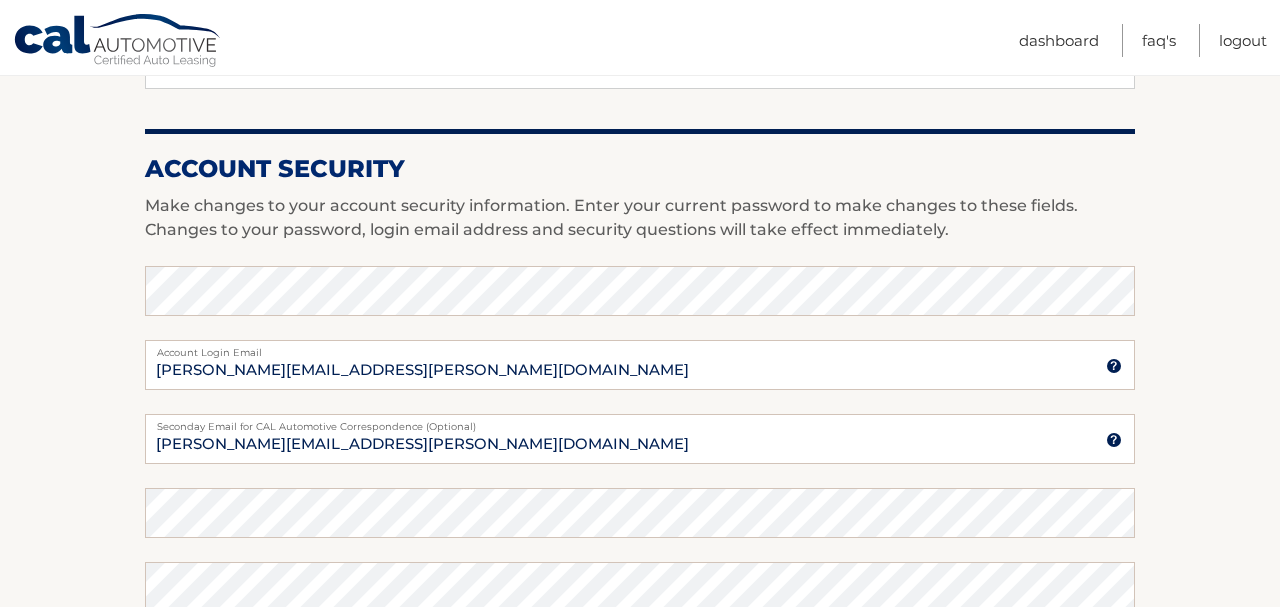 scroll, scrollTop: 738, scrollLeft: 0, axis: vertical 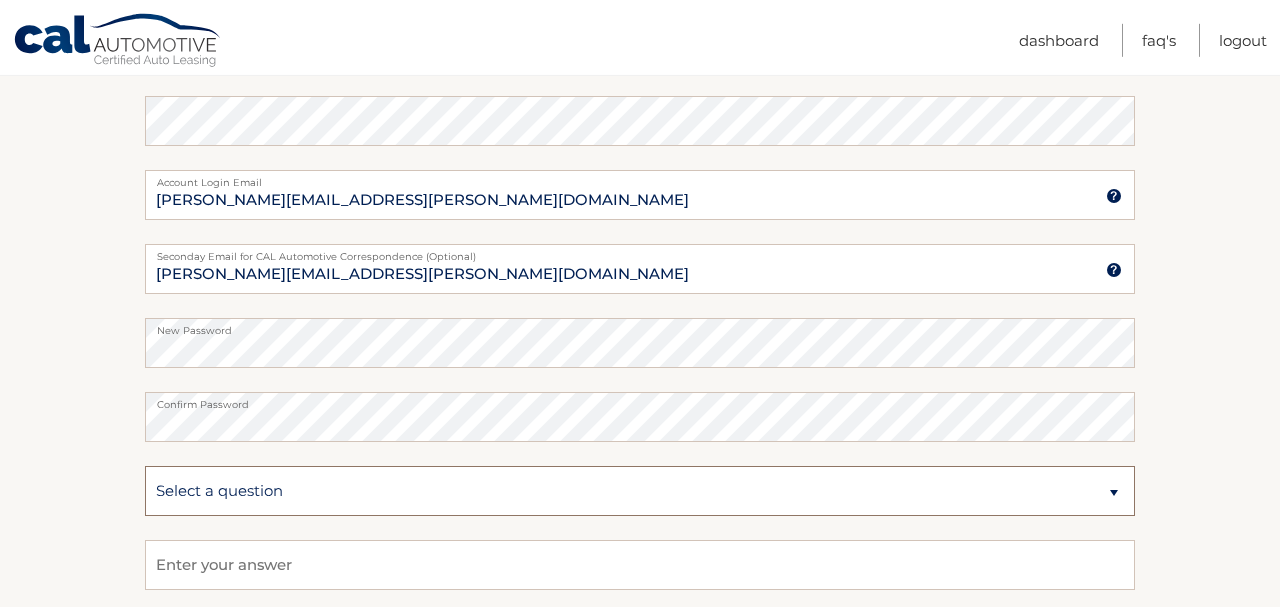 click on "Select a question
What was the name of your elementary school?
What is your mother’s maiden name?
What street did you live on in the third grade?
In what city or town was your first job?" at bounding box center (640, 491) 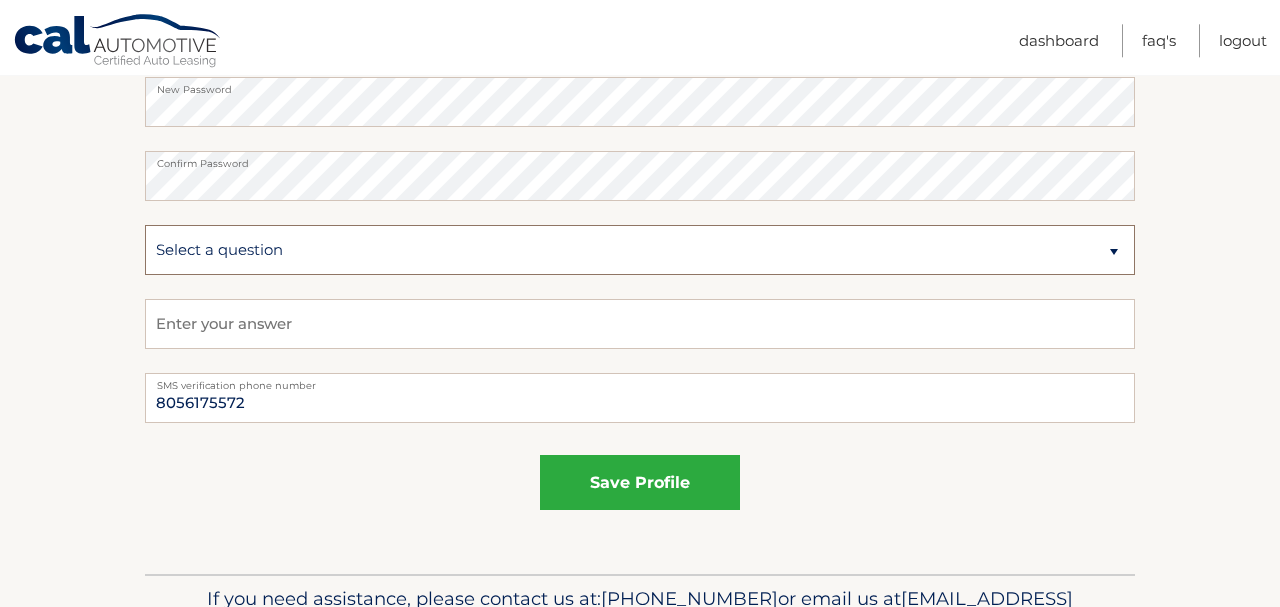 scroll, scrollTop: 1134, scrollLeft: 0, axis: vertical 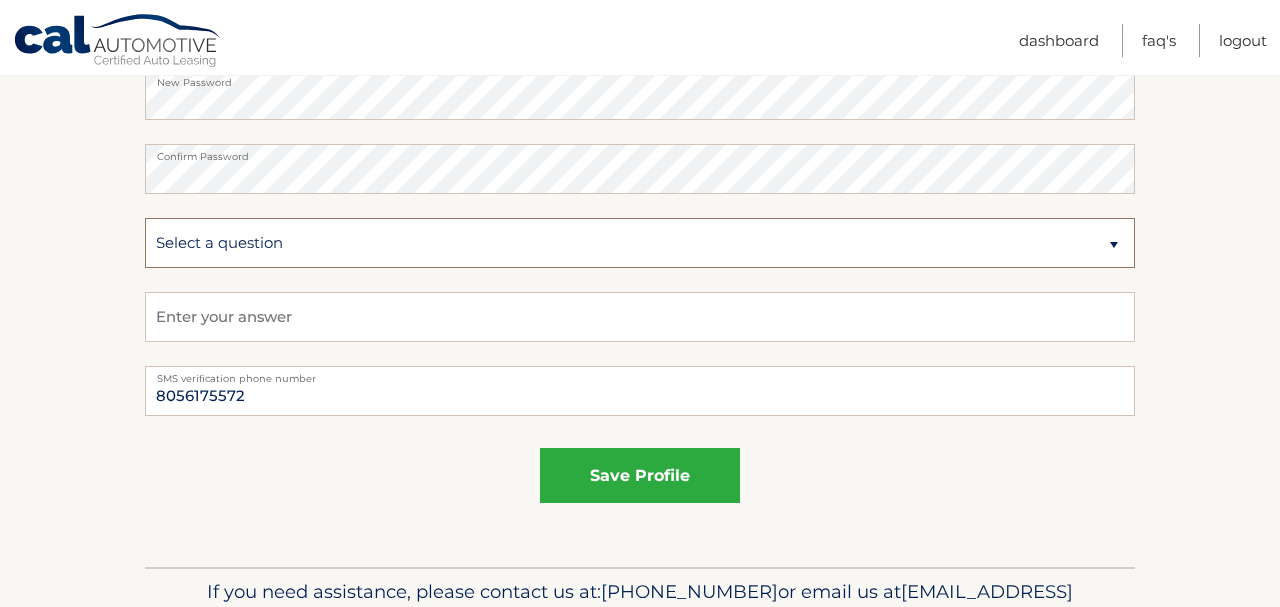click on "Select a question
What was the name of your elementary school?
What is your mother’s maiden name?
What street did you live on in the third grade?
In what city or town was your first job?" at bounding box center [640, 243] 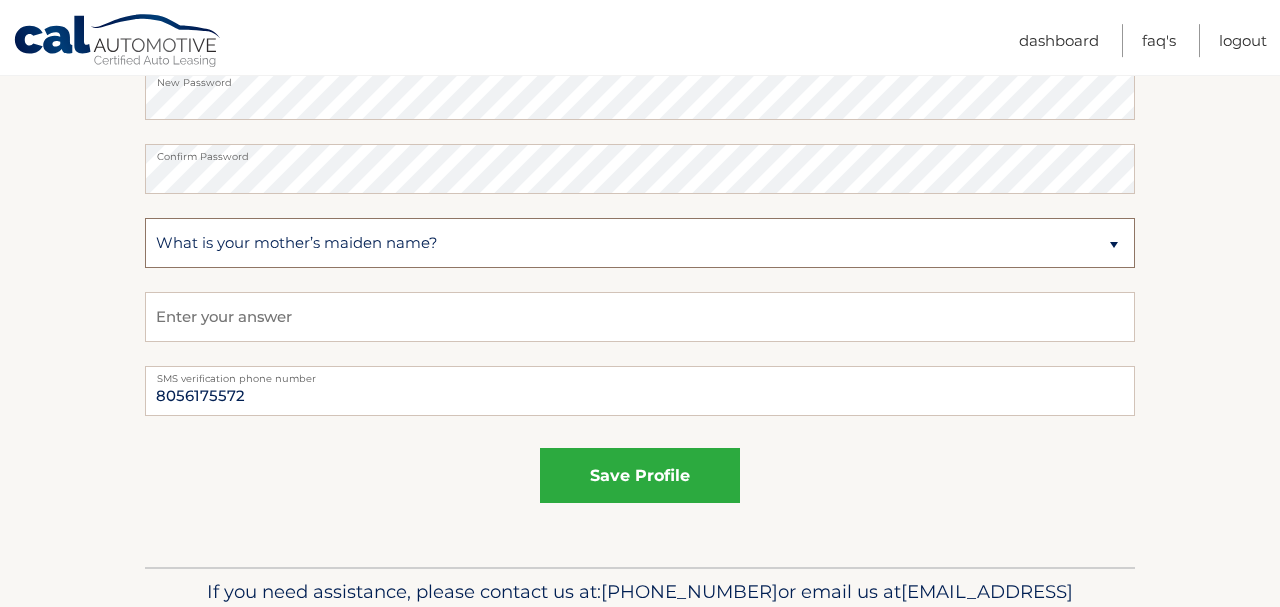 click on "What is your mother’s maiden name?" at bounding box center [0, 0] 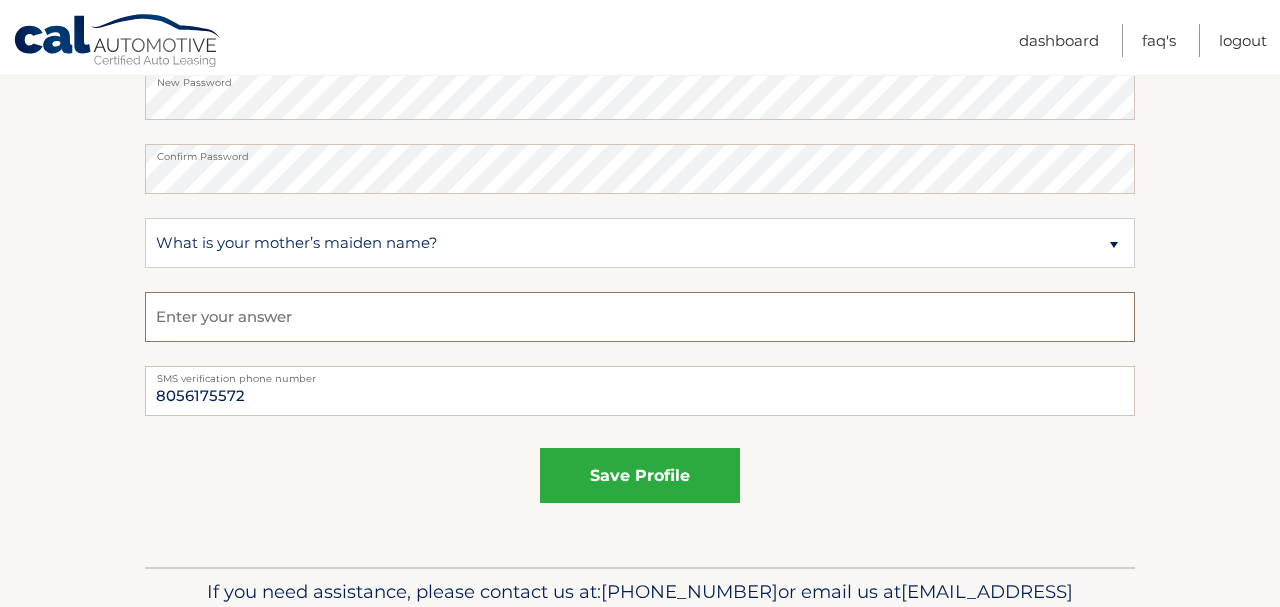 click at bounding box center (640, 317) 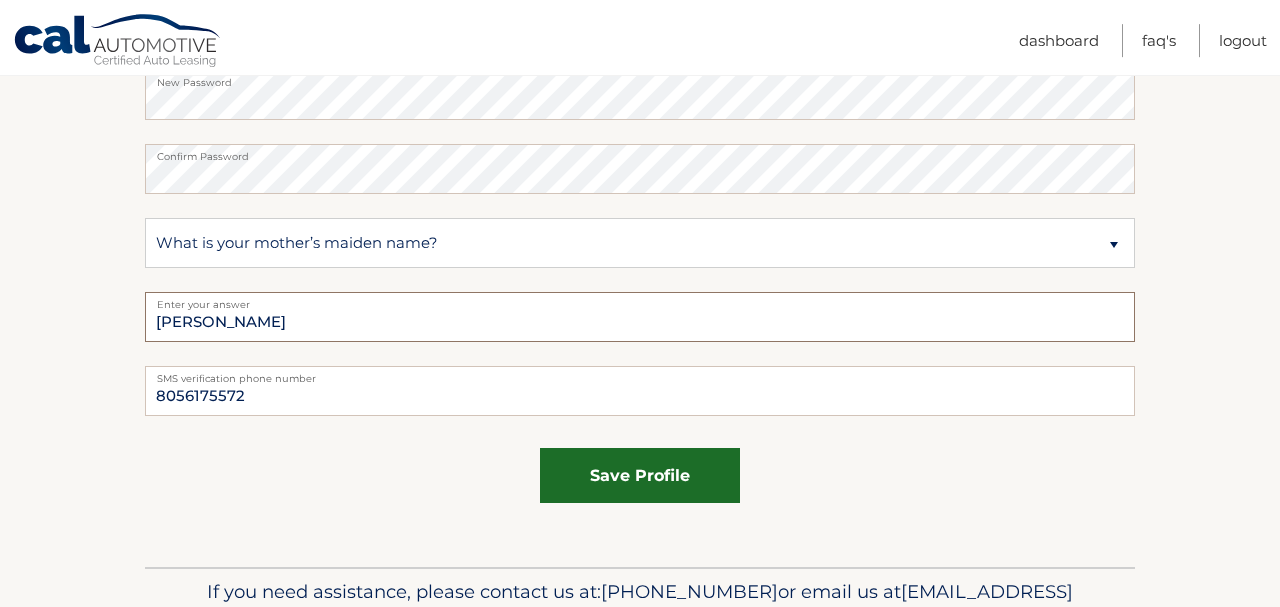 type on "Hoppe" 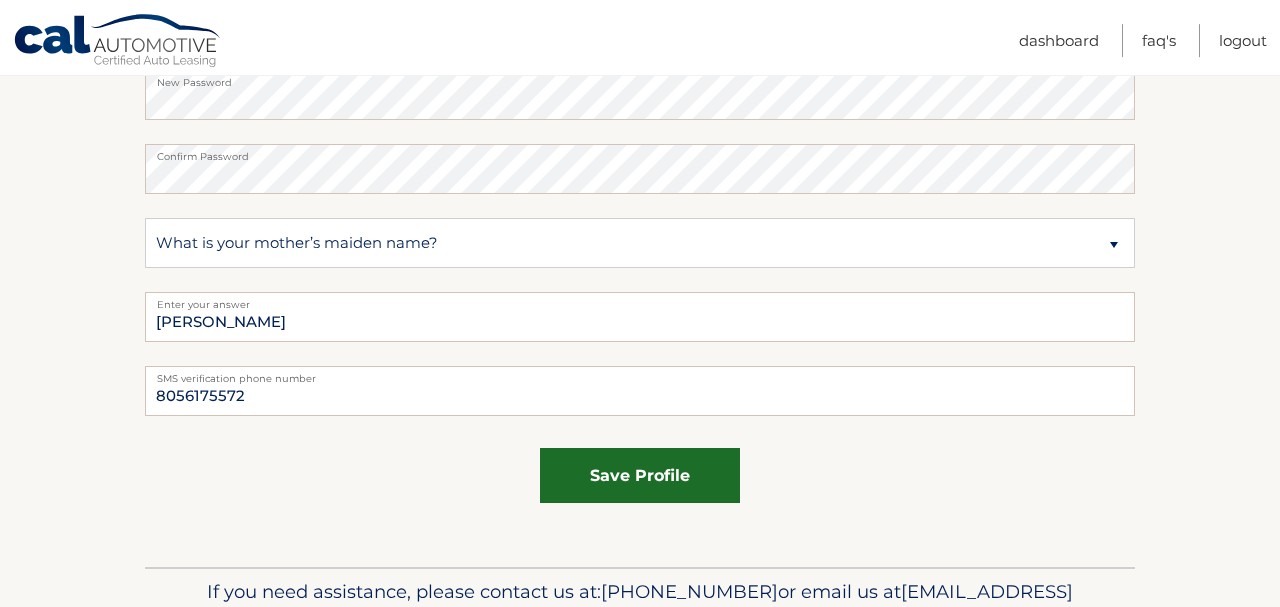 click on "save profile" at bounding box center (640, 475) 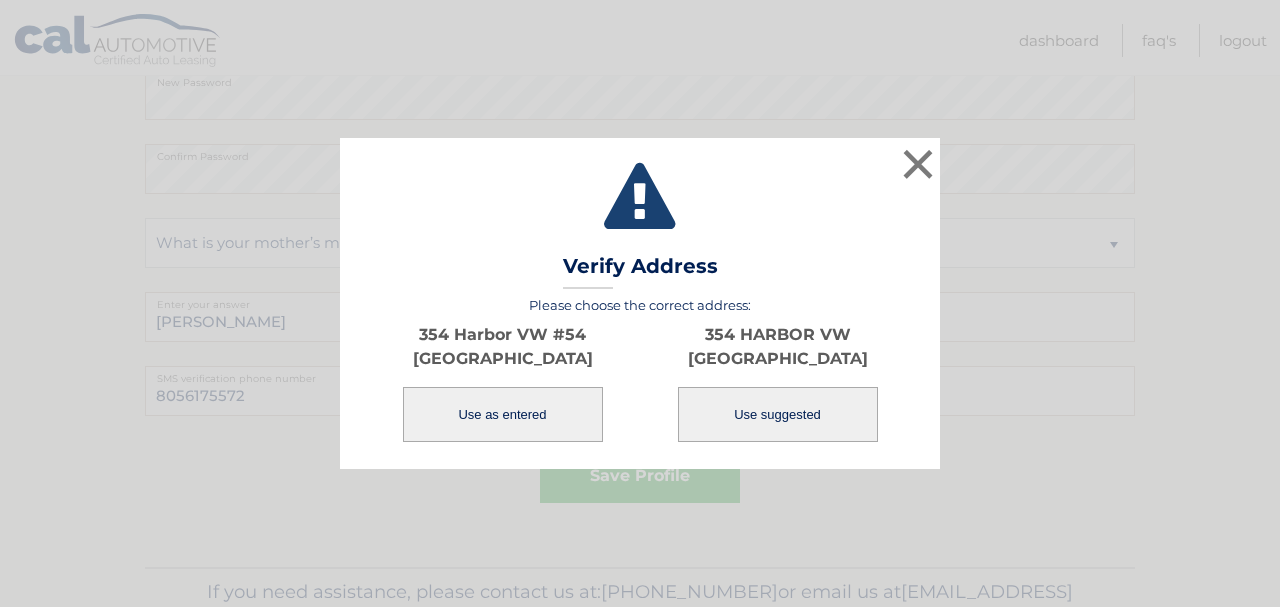 click on "Use as entered" at bounding box center [503, 414] 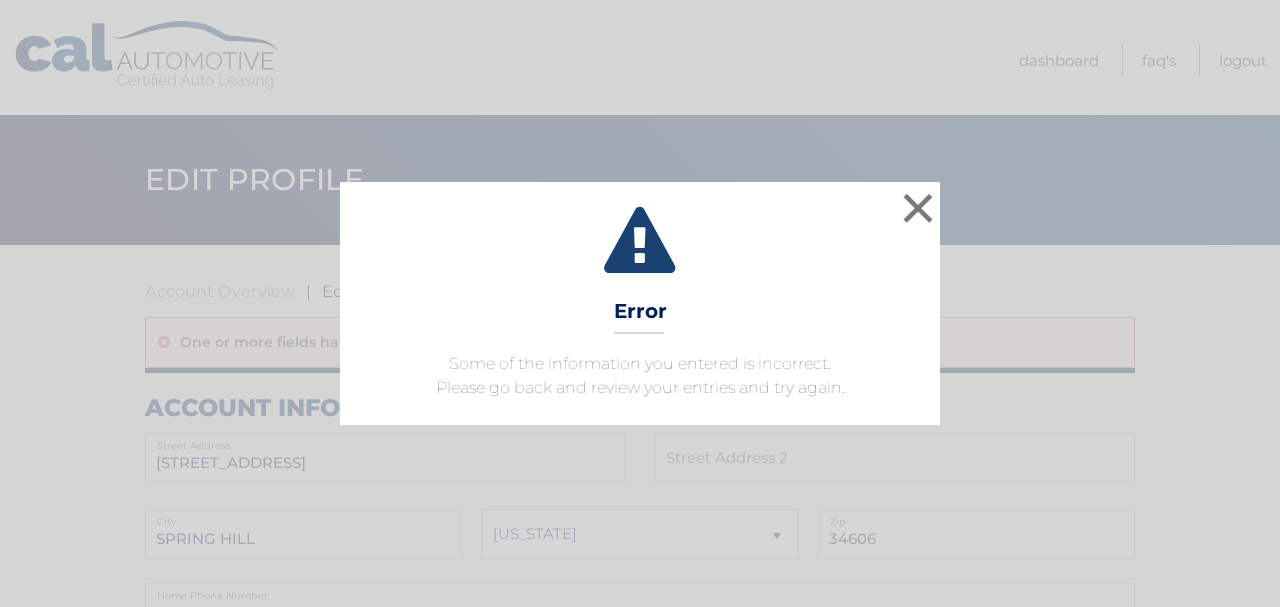 scroll, scrollTop: 0, scrollLeft: 0, axis: both 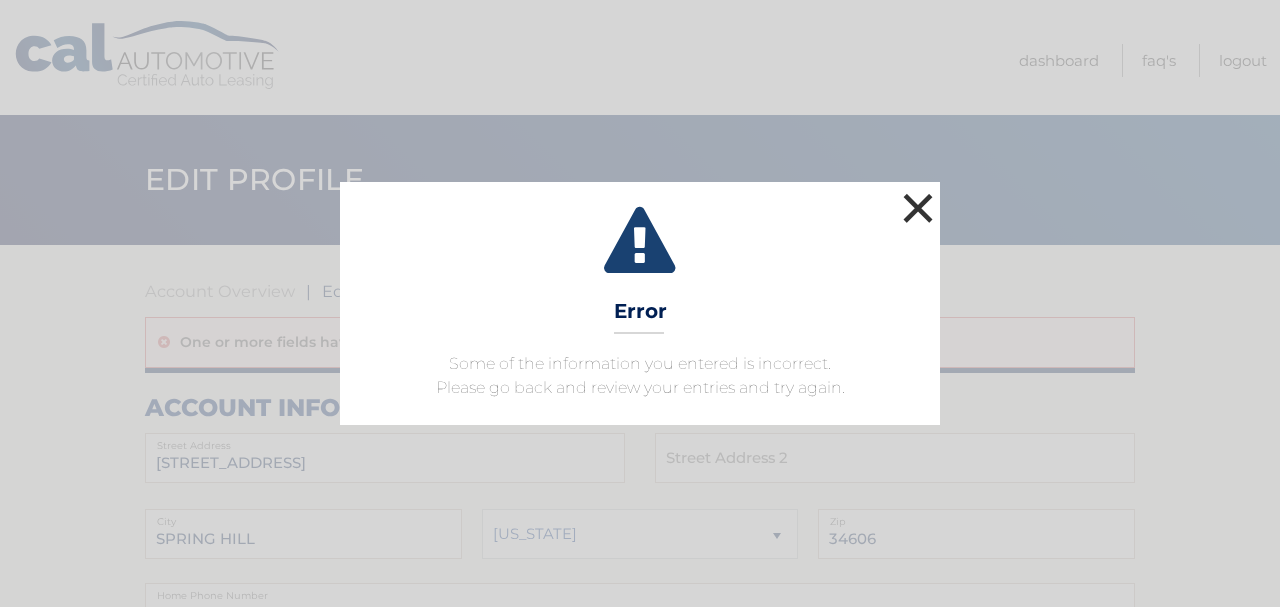 click on "×" at bounding box center [918, 208] 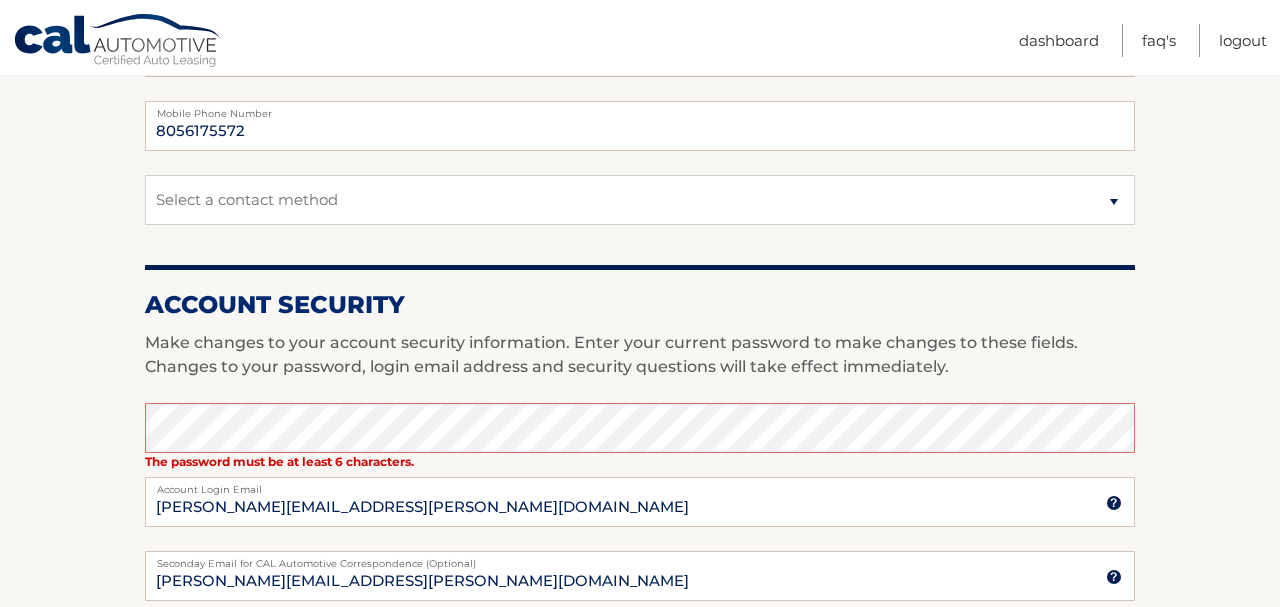 scroll, scrollTop: 637, scrollLeft: 0, axis: vertical 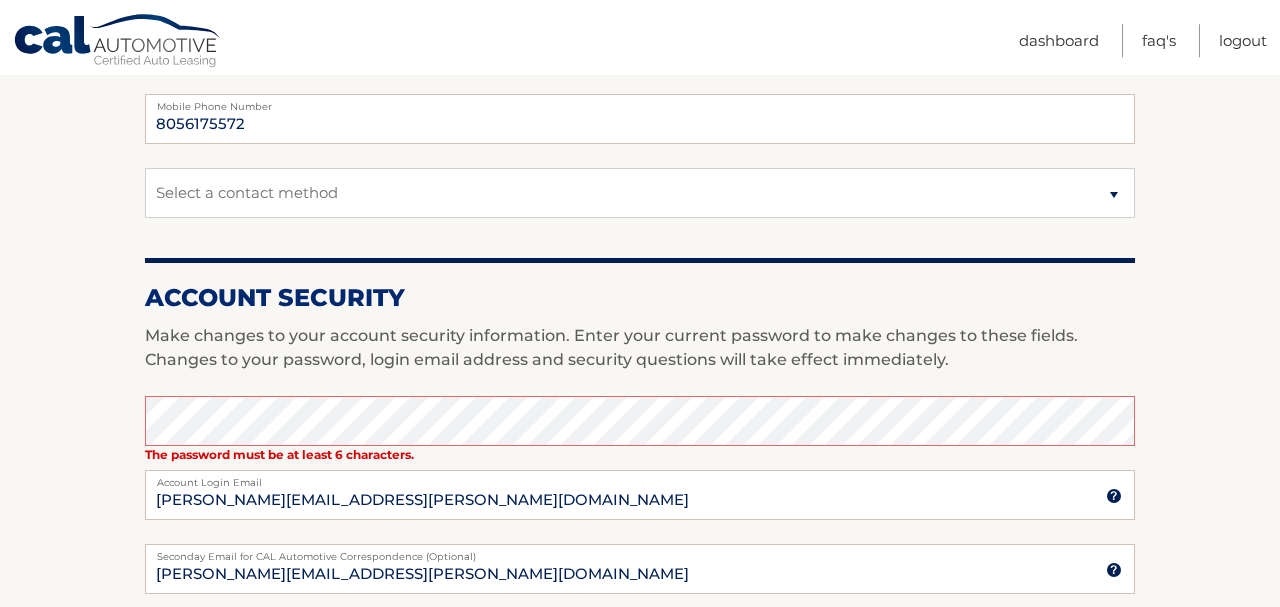 click on "Account Overview
|
Edit Profile
One or more fields have an error.
account information
7436 BALSAM ST
Street Address
City" at bounding box center (640, 361) 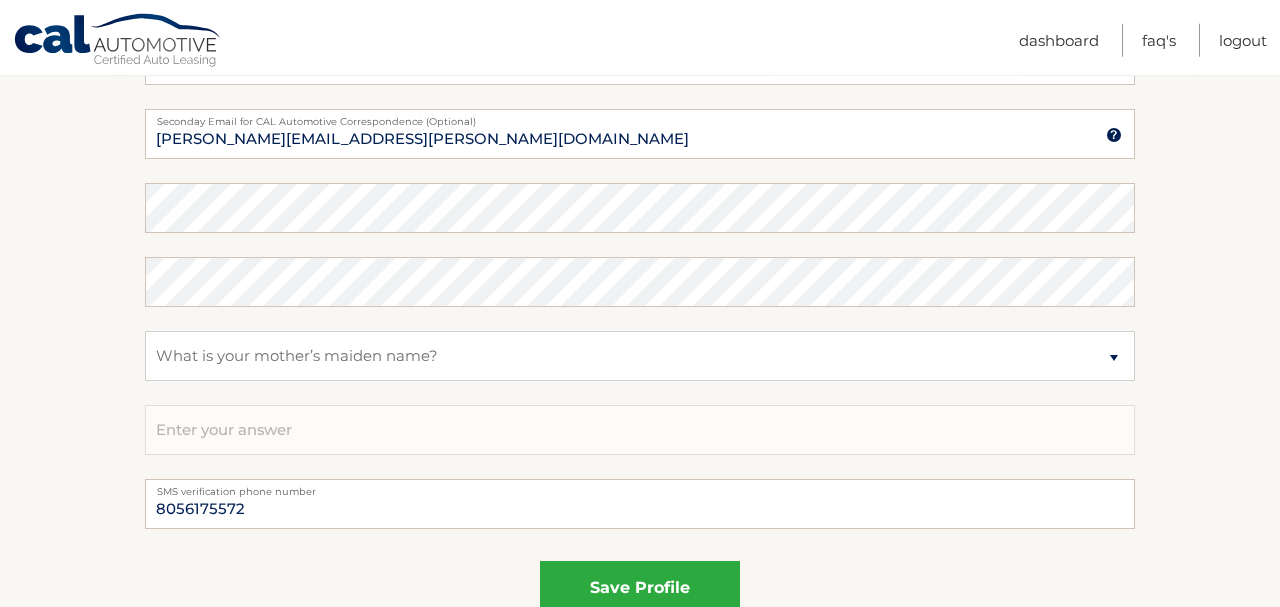 scroll, scrollTop: 1073, scrollLeft: 0, axis: vertical 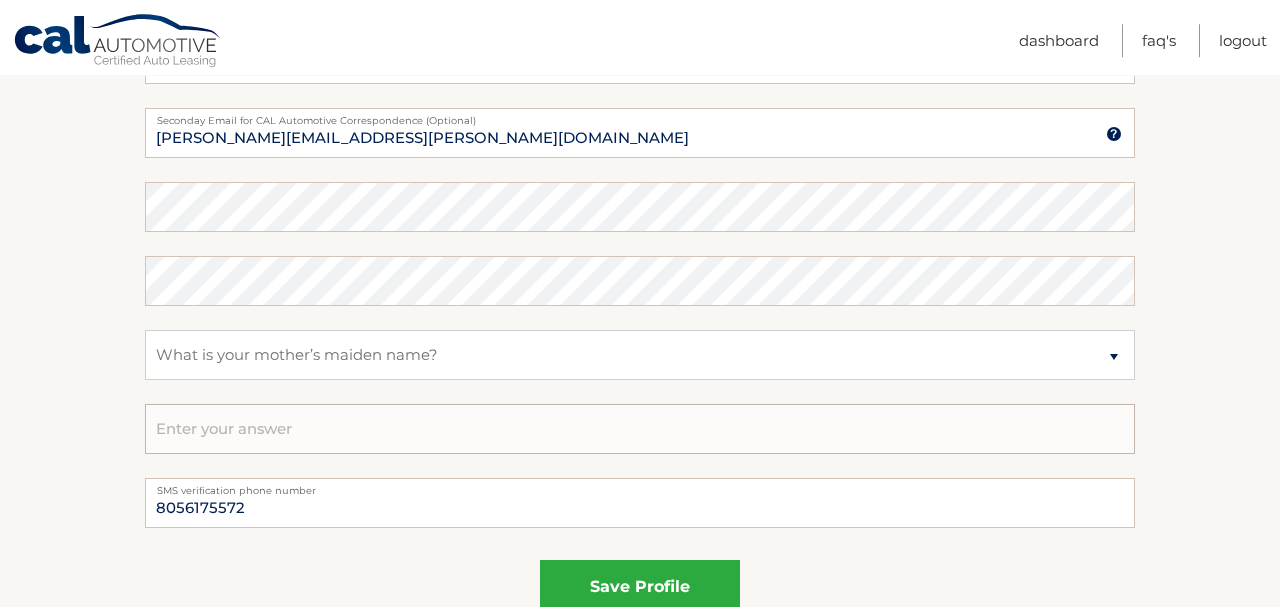 click at bounding box center (640, 429) 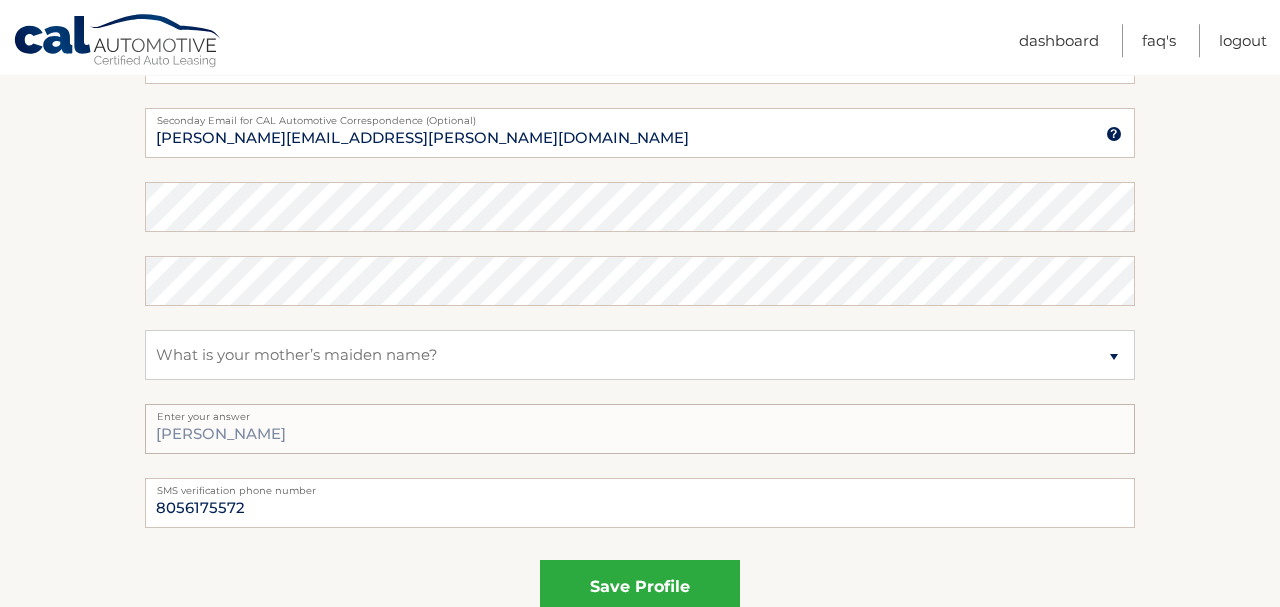 type on "[PERSON_NAME]" 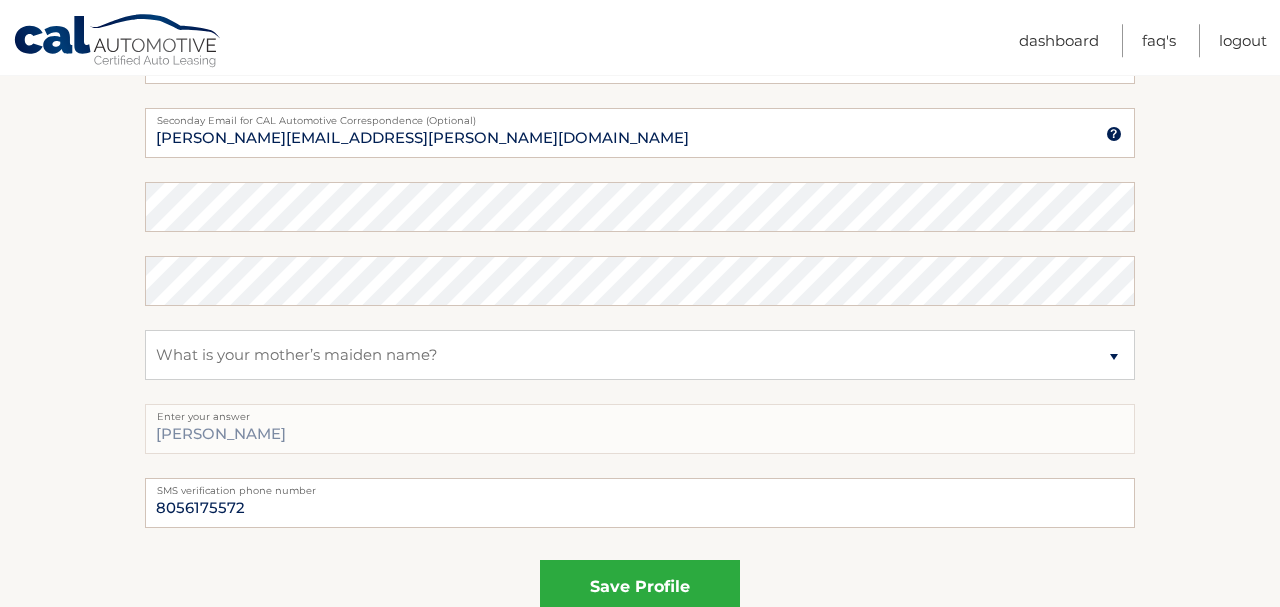 click on "Account Overview
|
Edit Profile
One or more fields have an error.
account information
7436 BALSAM ST
Street Address
City" at bounding box center [640, -75] 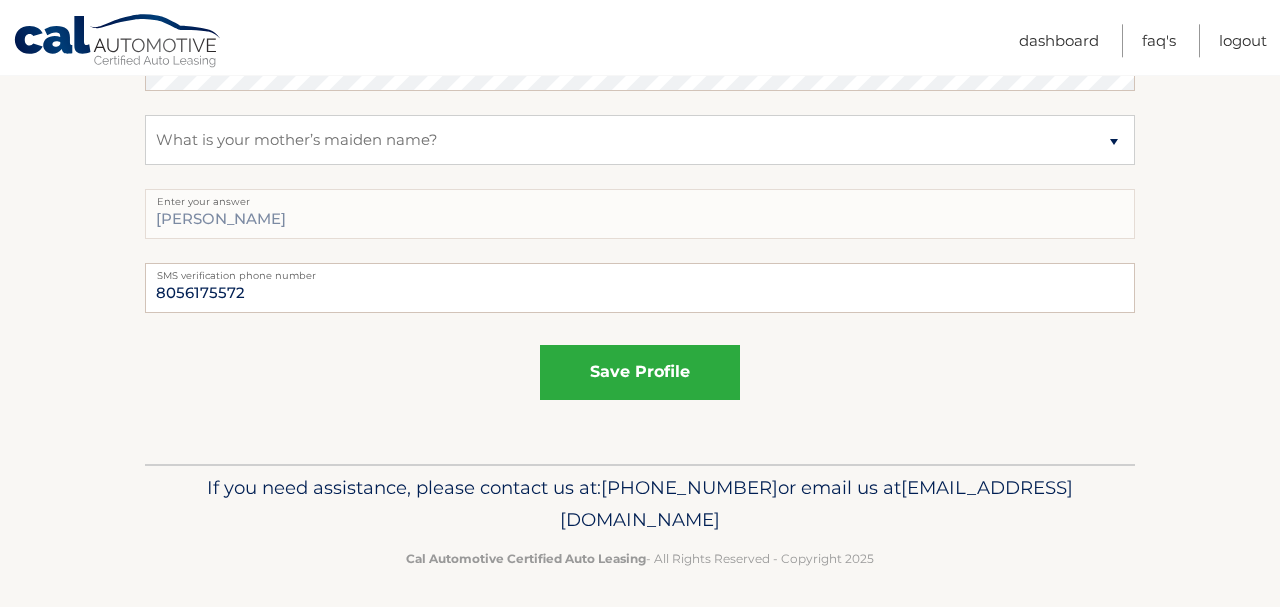 scroll, scrollTop: 1295, scrollLeft: 0, axis: vertical 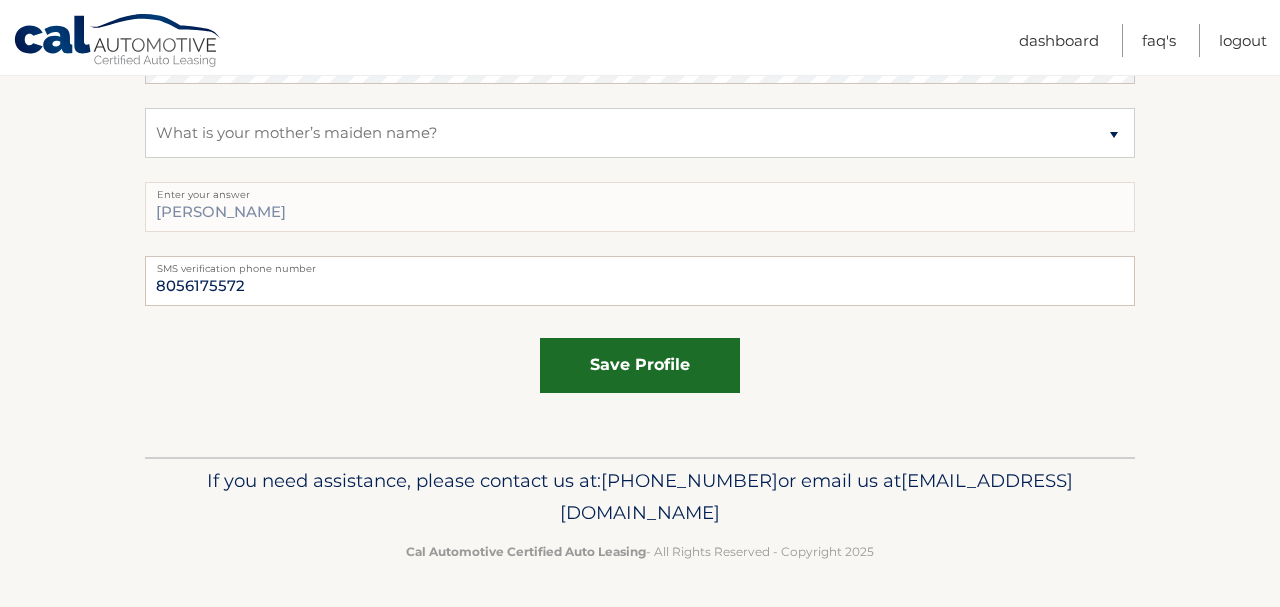 click on "save profile" at bounding box center (640, 365) 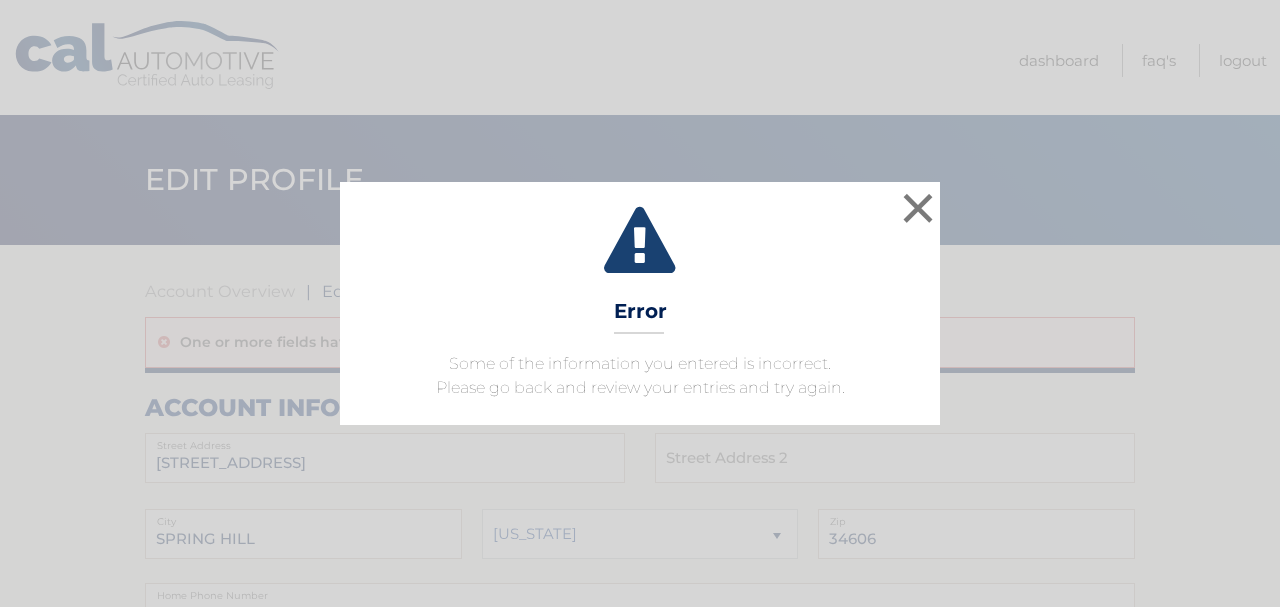 scroll, scrollTop: 0, scrollLeft: 0, axis: both 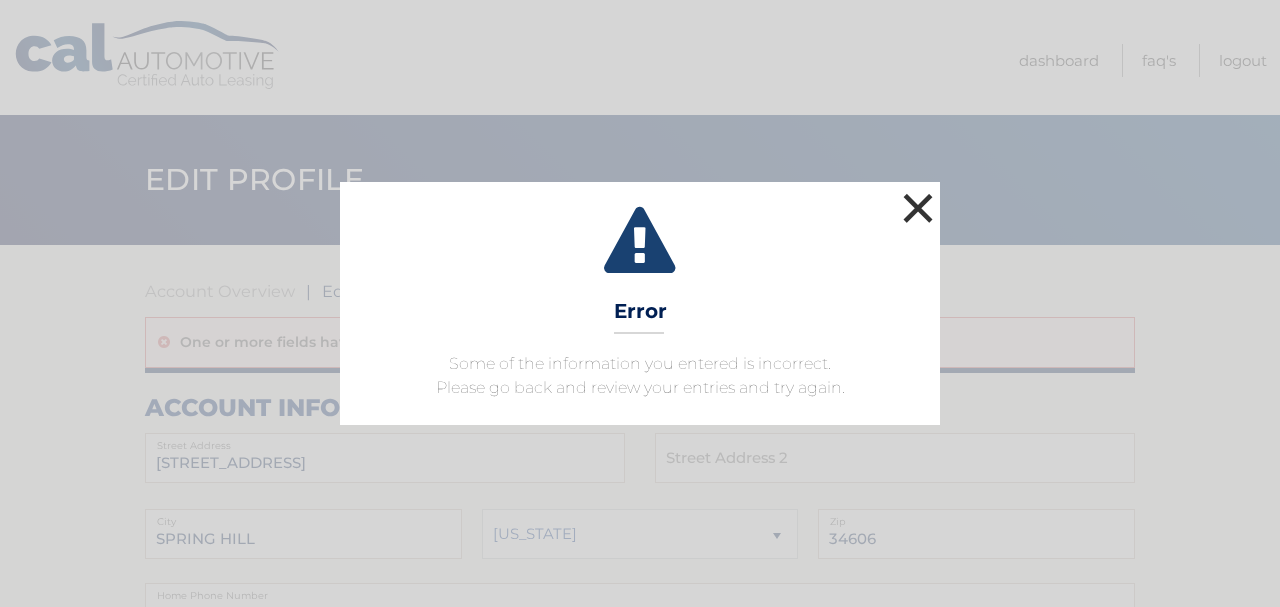 click on "×" at bounding box center (918, 208) 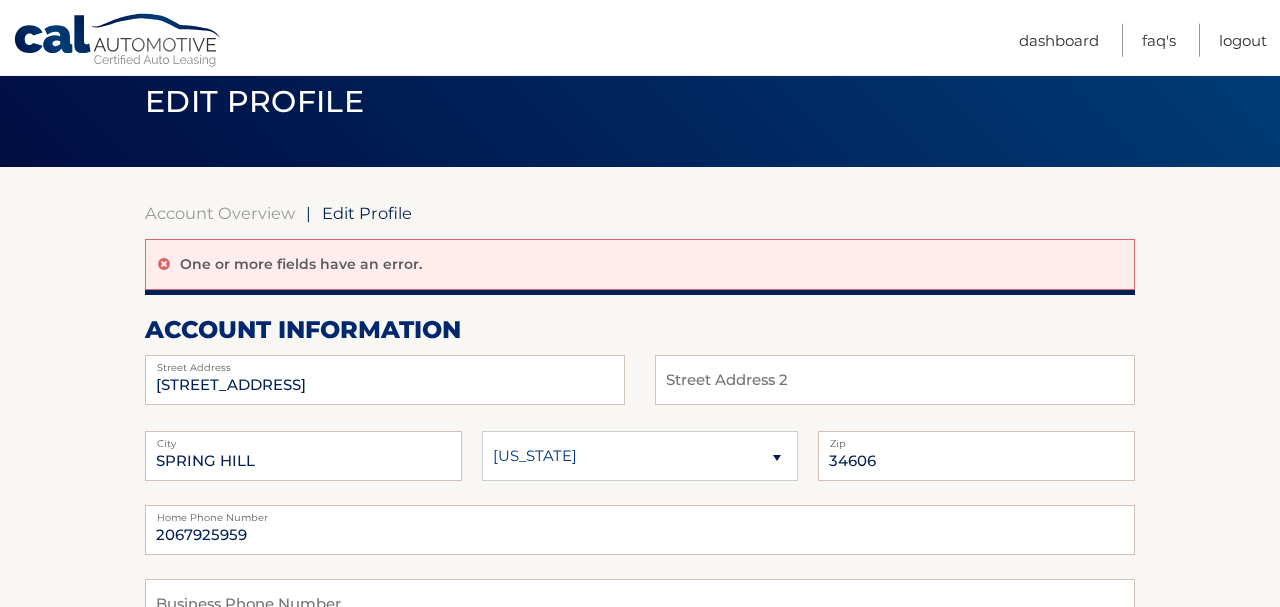 scroll, scrollTop: 0, scrollLeft: 0, axis: both 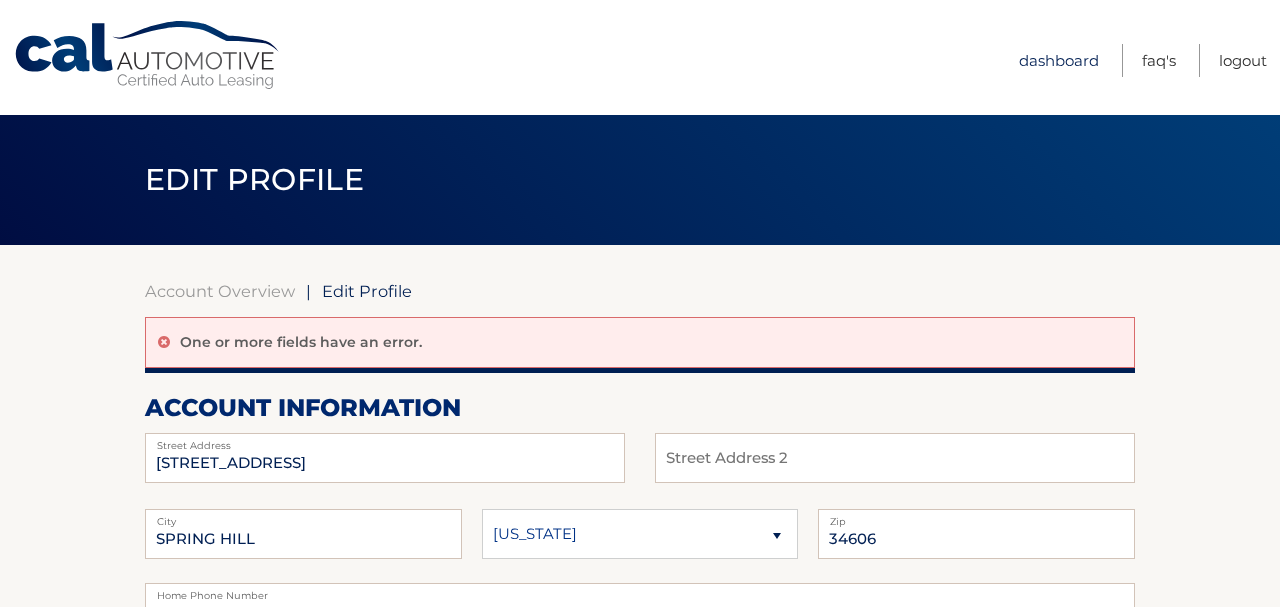 click on "Dashboard" at bounding box center [1059, 60] 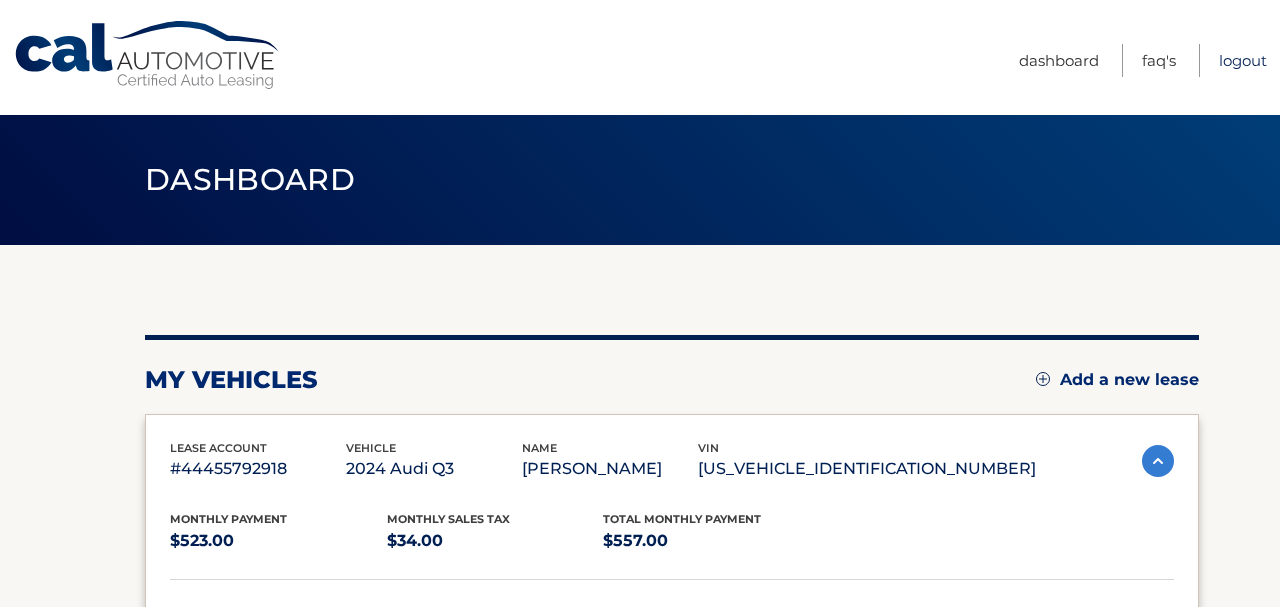 scroll, scrollTop: 0, scrollLeft: 0, axis: both 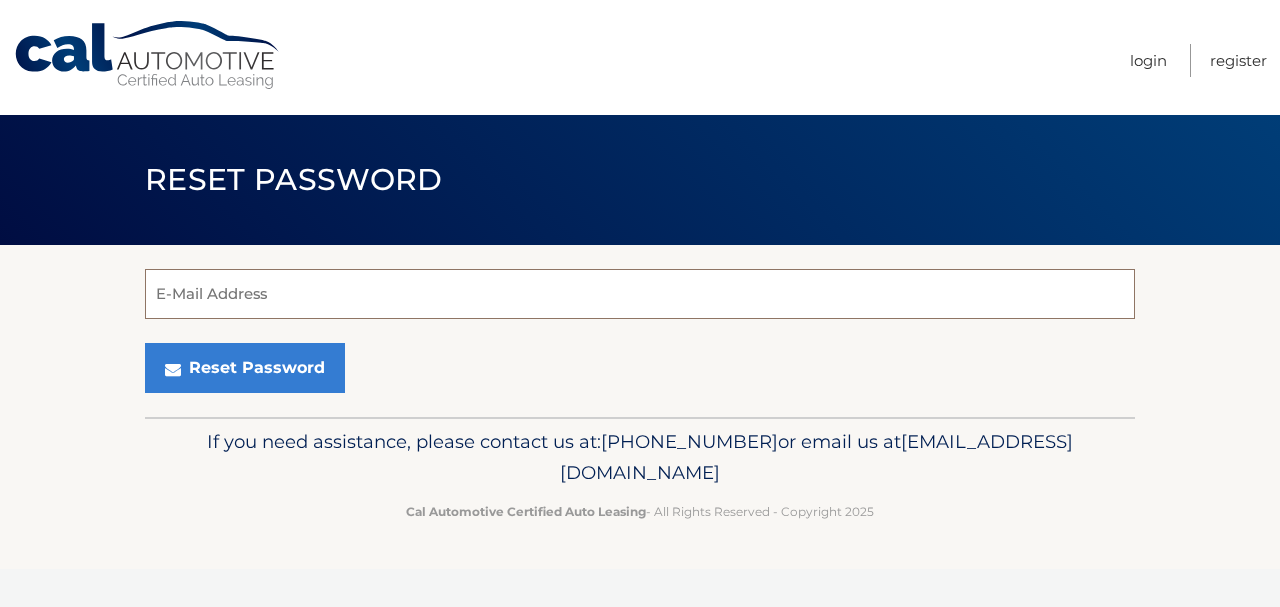click on "E-Mail Address" at bounding box center (640, 294) 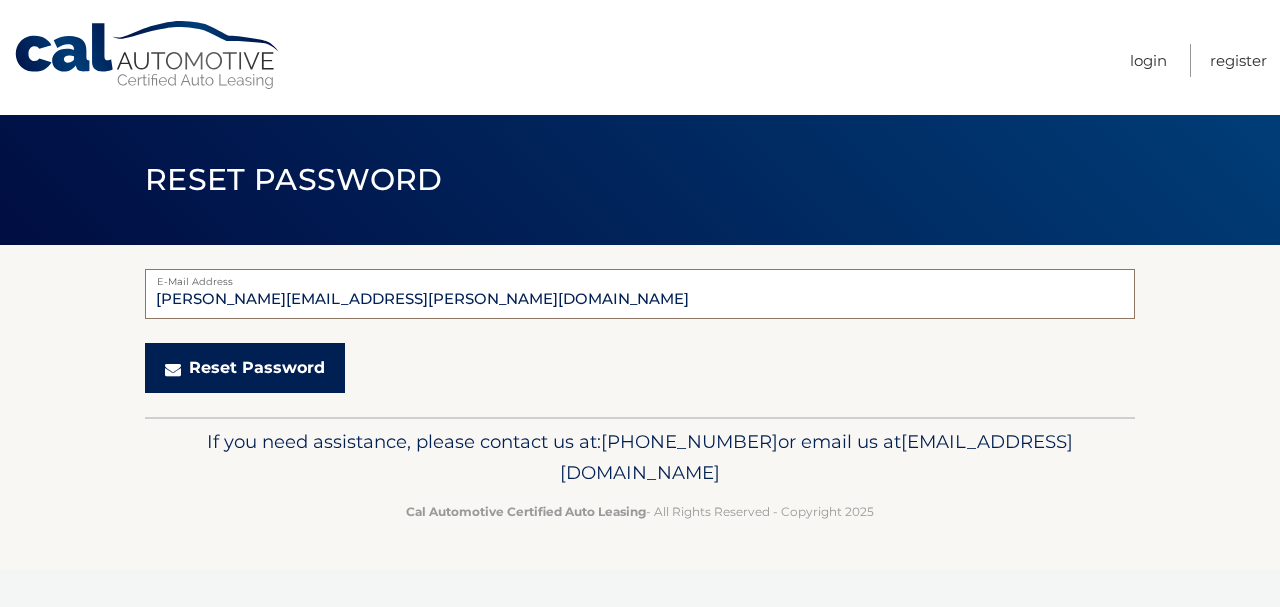 type on "sherri.quipp@gmail.com" 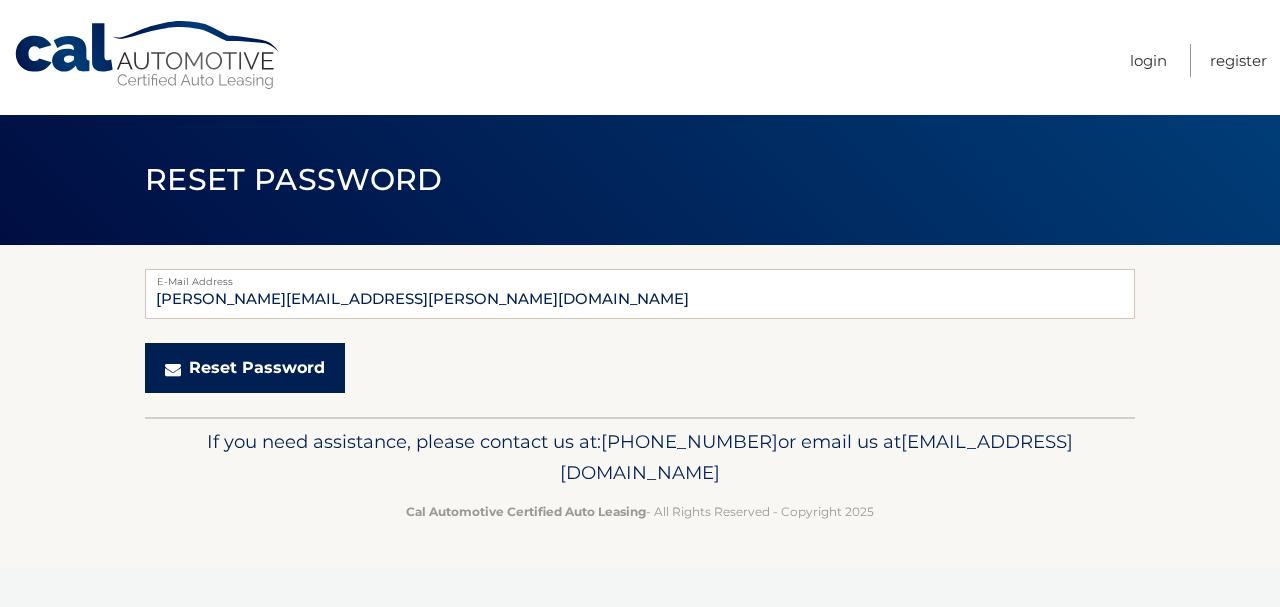 click on "Reset Password" at bounding box center [245, 368] 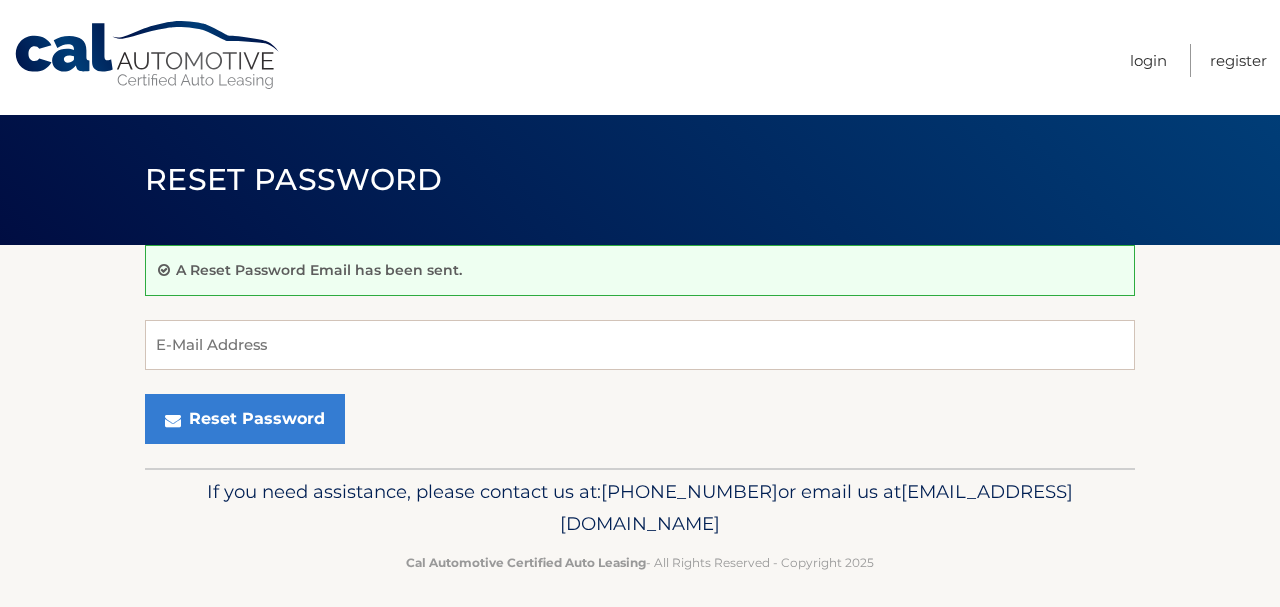 scroll, scrollTop: 0, scrollLeft: 0, axis: both 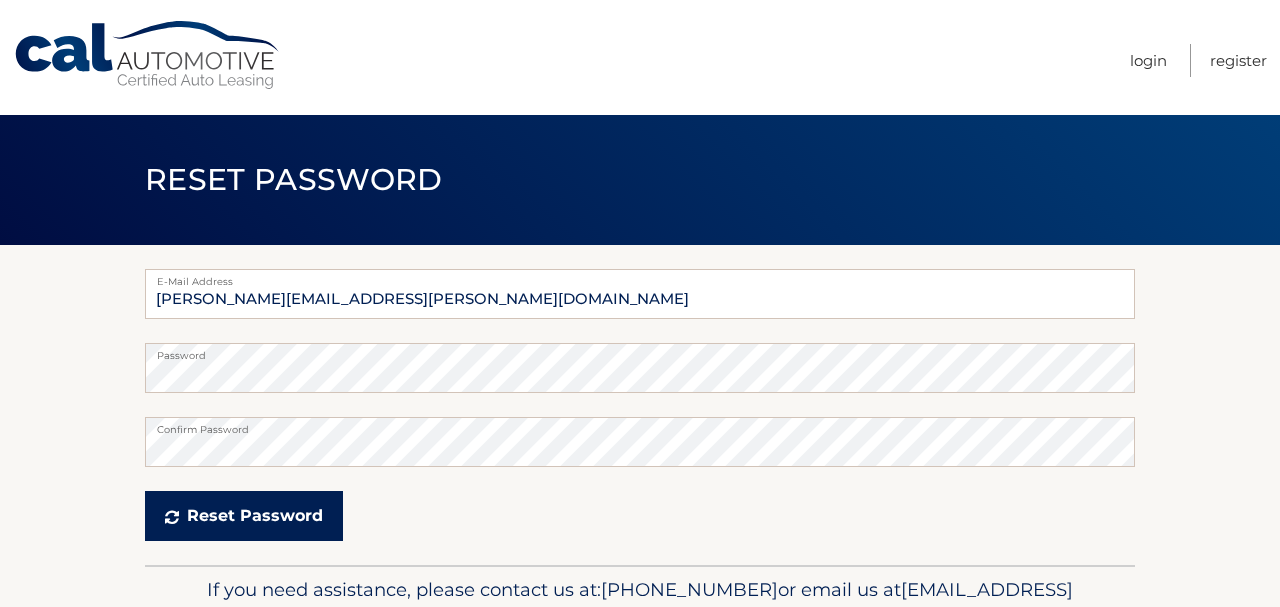 click on "Reset Password" at bounding box center (244, 516) 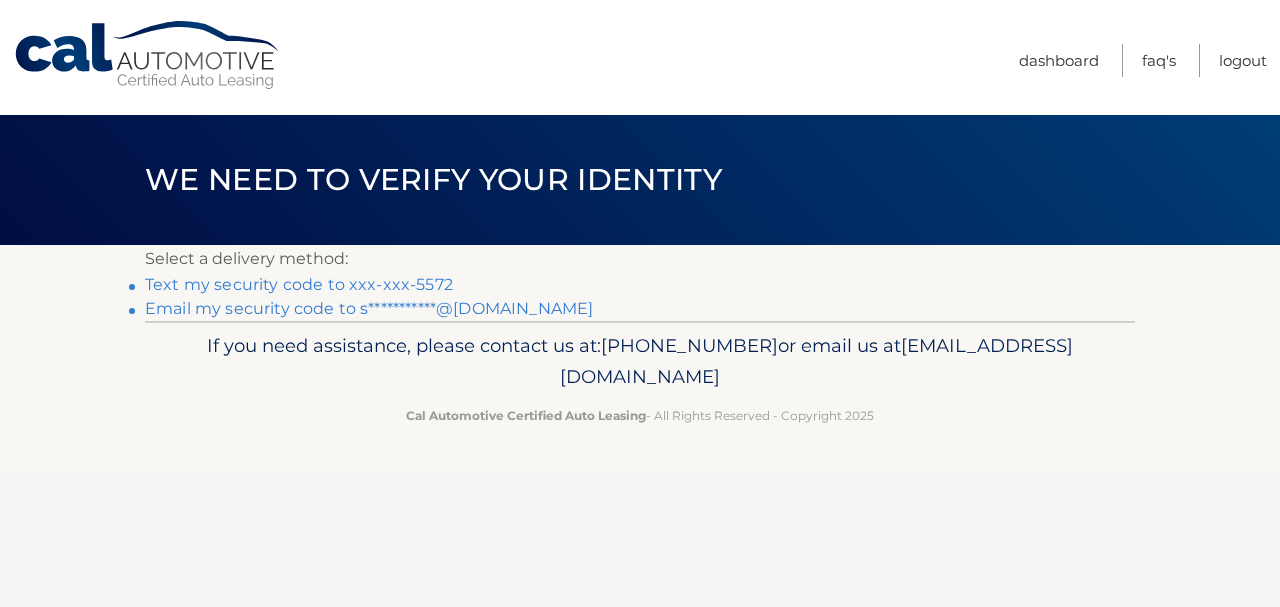 scroll, scrollTop: 0, scrollLeft: 0, axis: both 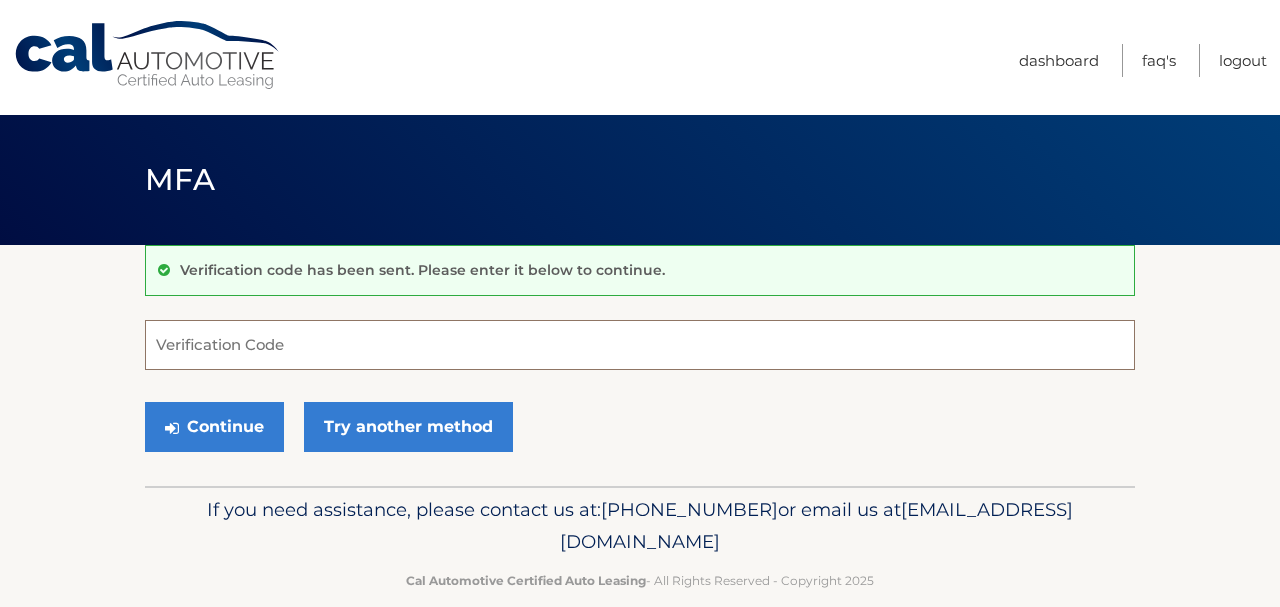click on "Verification Code" at bounding box center [640, 345] 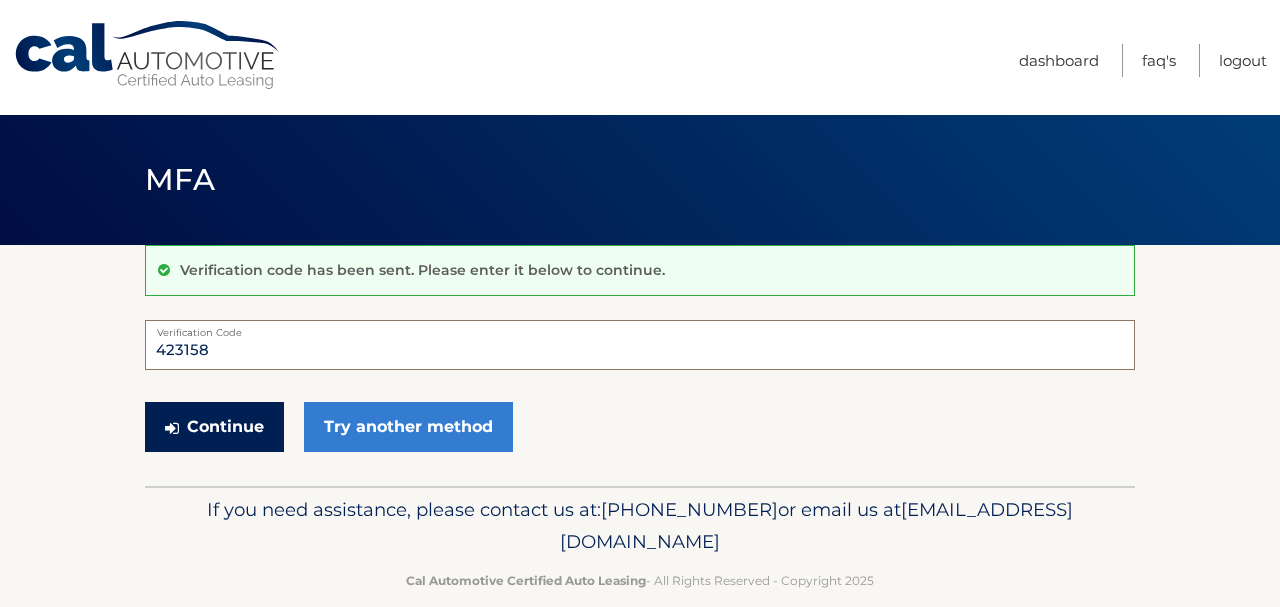 type on "423158" 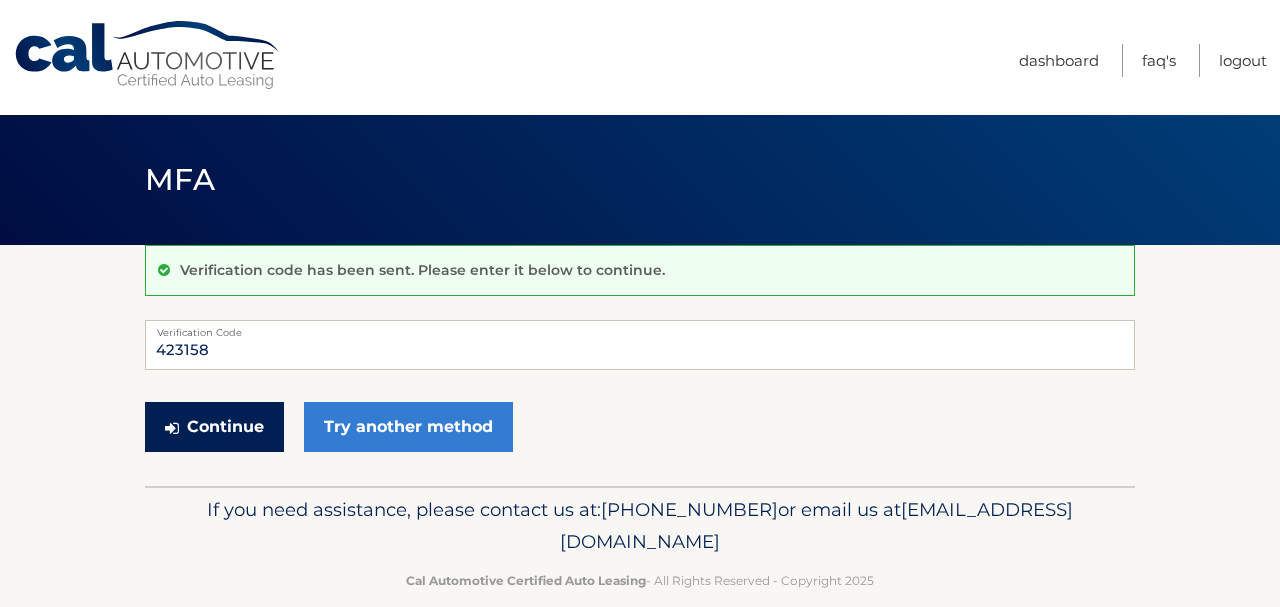 click on "Continue" at bounding box center [214, 427] 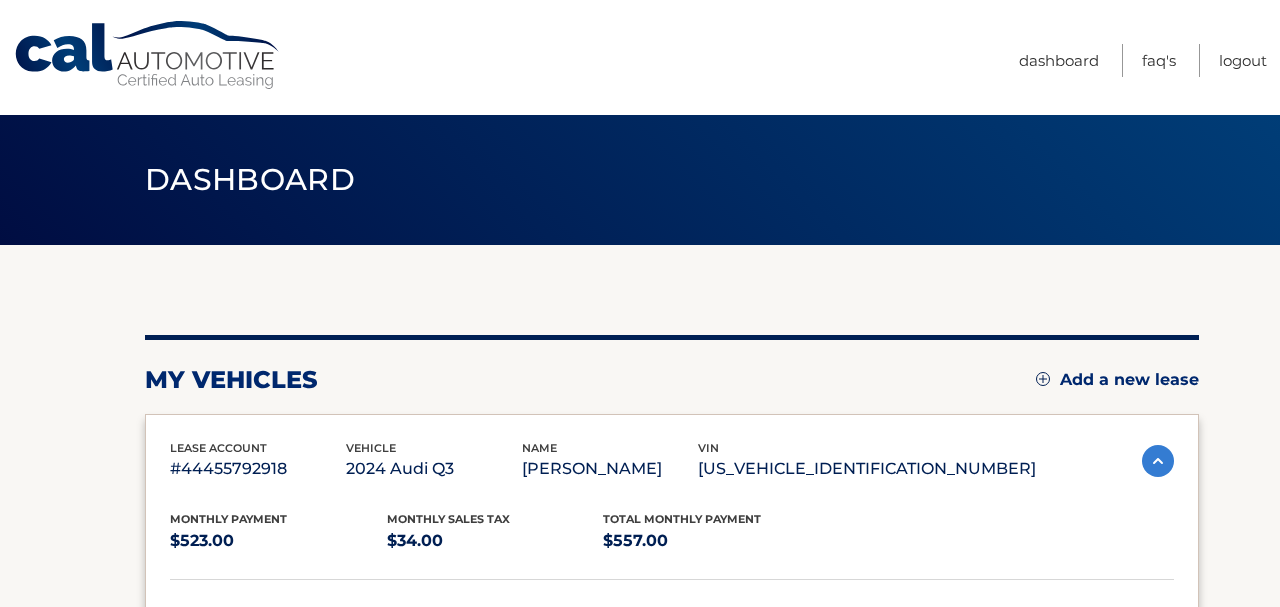scroll, scrollTop: 0, scrollLeft: 0, axis: both 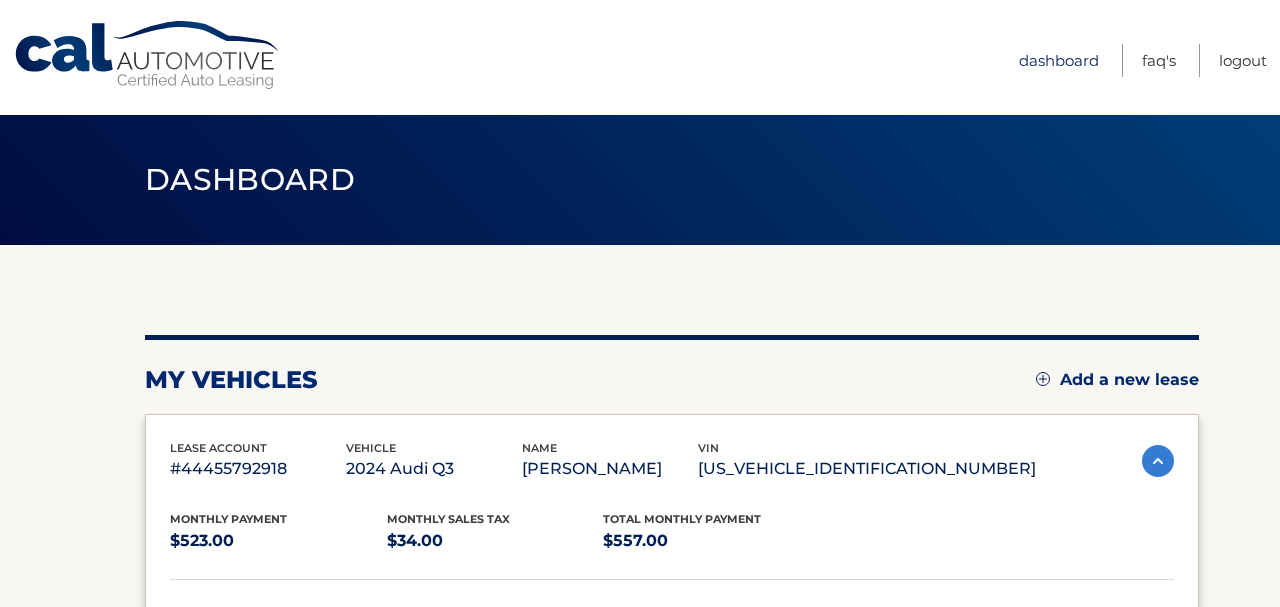 click on "Dashboard" at bounding box center (1059, 60) 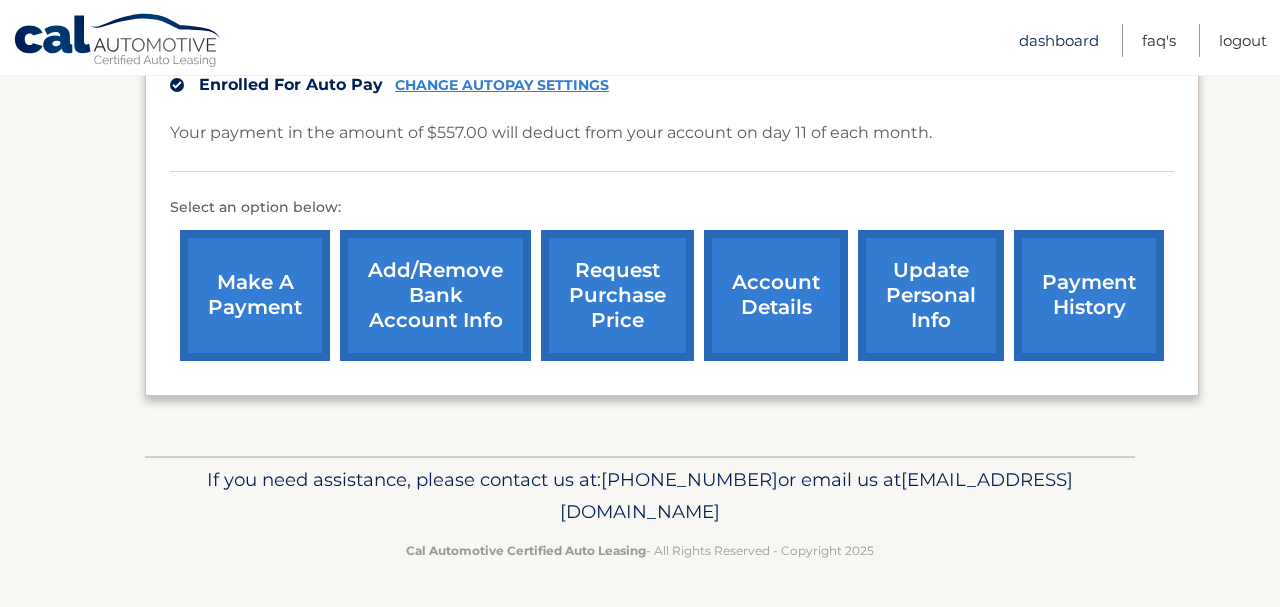 scroll, scrollTop: 577, scrollLeft: 0, axis: vertical 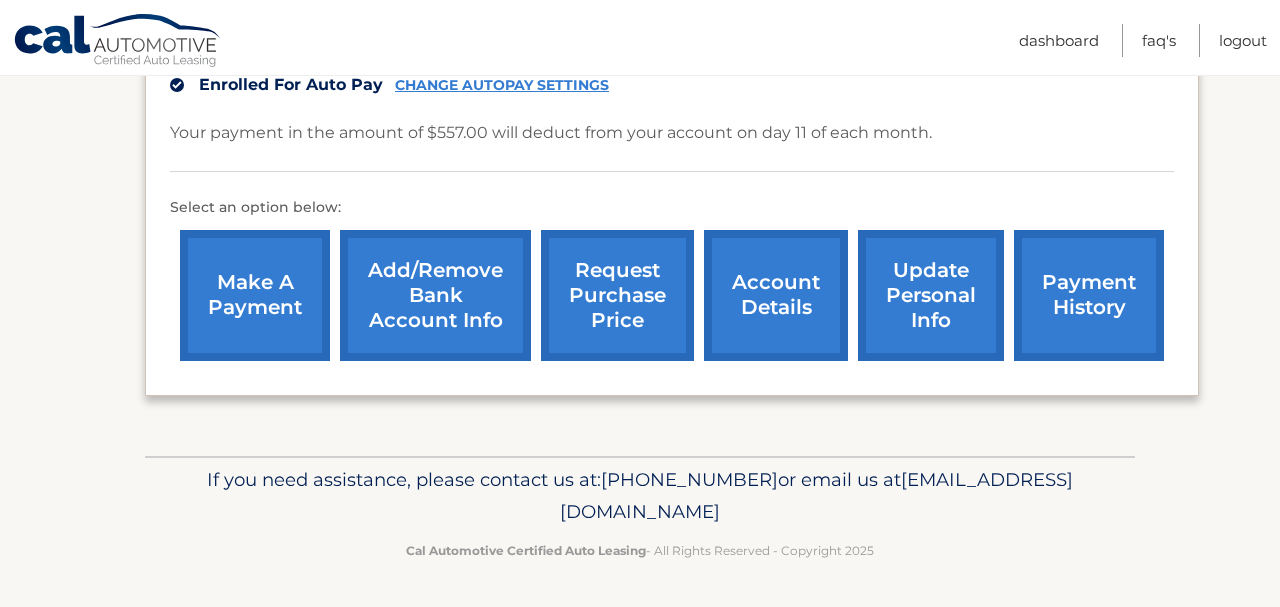 click on "account details" at bounding box center (776, 295) 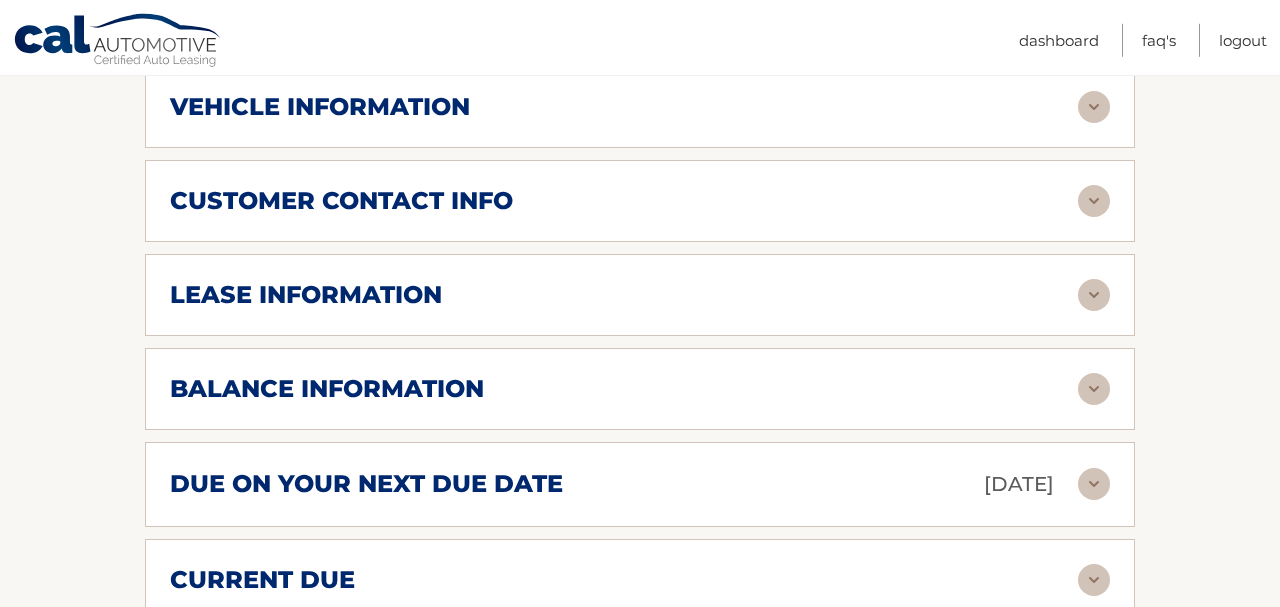 scroll, scrollTop: 904, scrollLeft: 0, axis: vertical 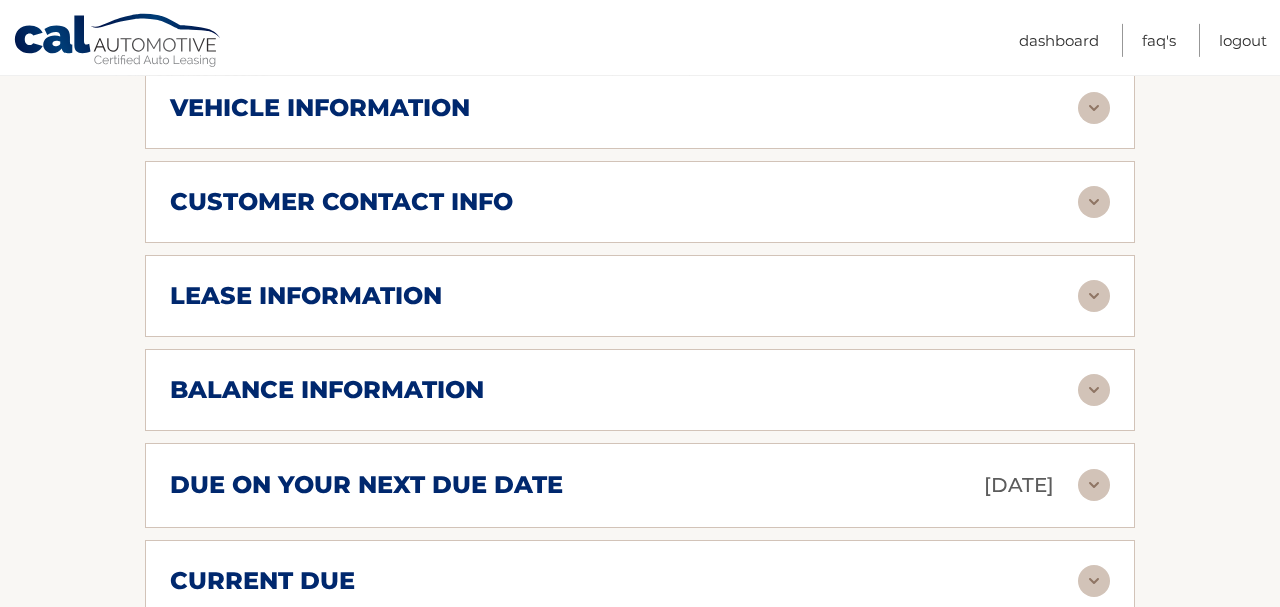 click at bounding box center [1094, 202] 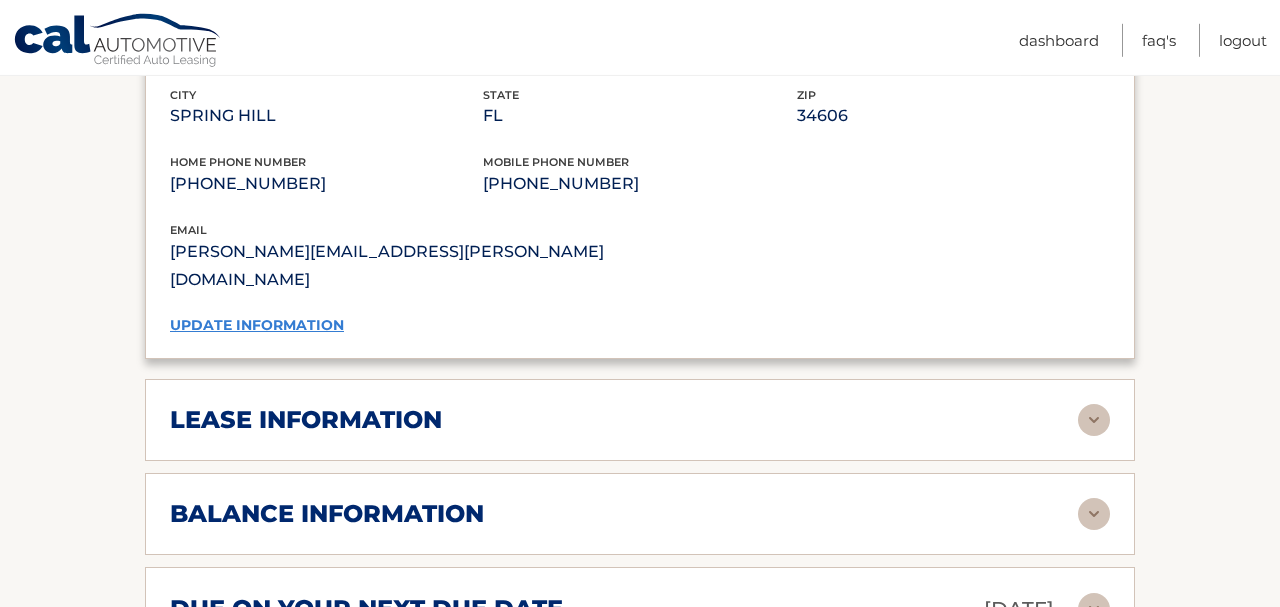 scroll, scrollTop: 1203, scrollLeft: 0, axis: vertical 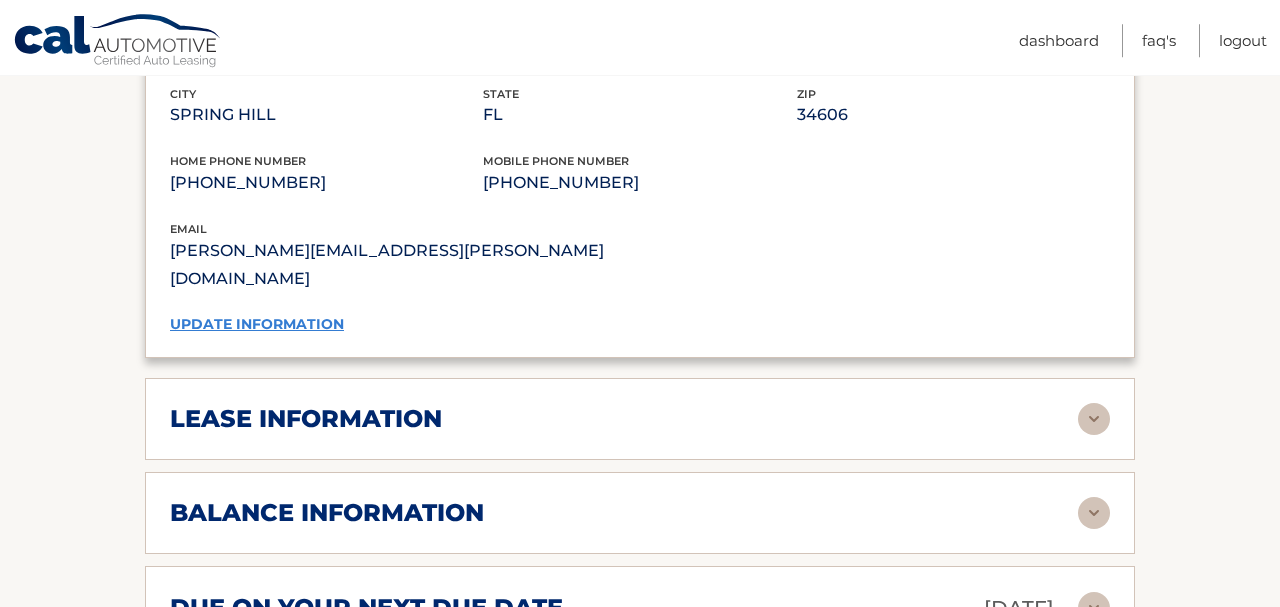 click on "update information" at bounding box center [257, 324] 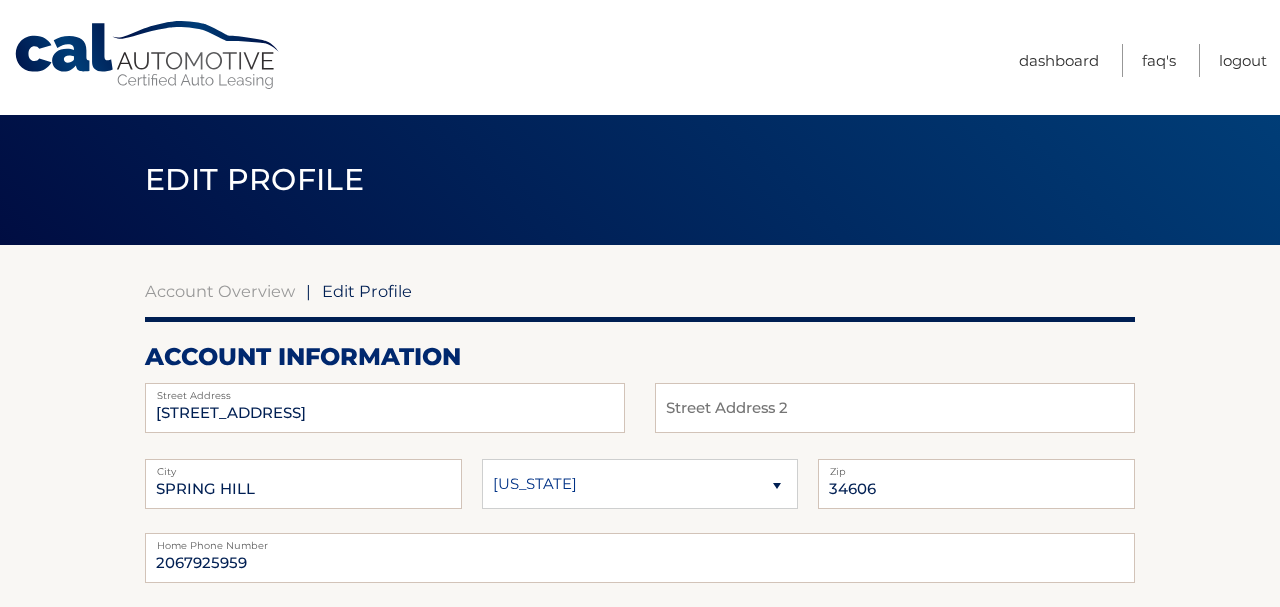 scroll, scrollTop: 0, scrollLeft: 0, axis: both 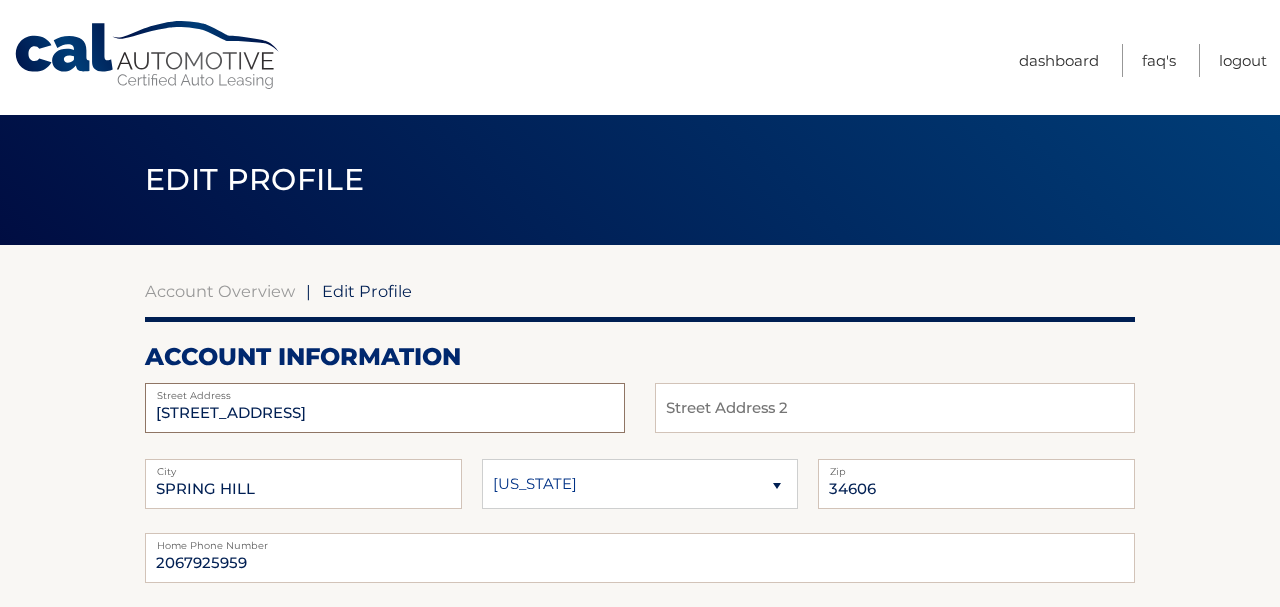 drag, startPoint x: 325, startPoint y: 419, endPoint x: 0, endPoint y: 393, distance: 326.03833 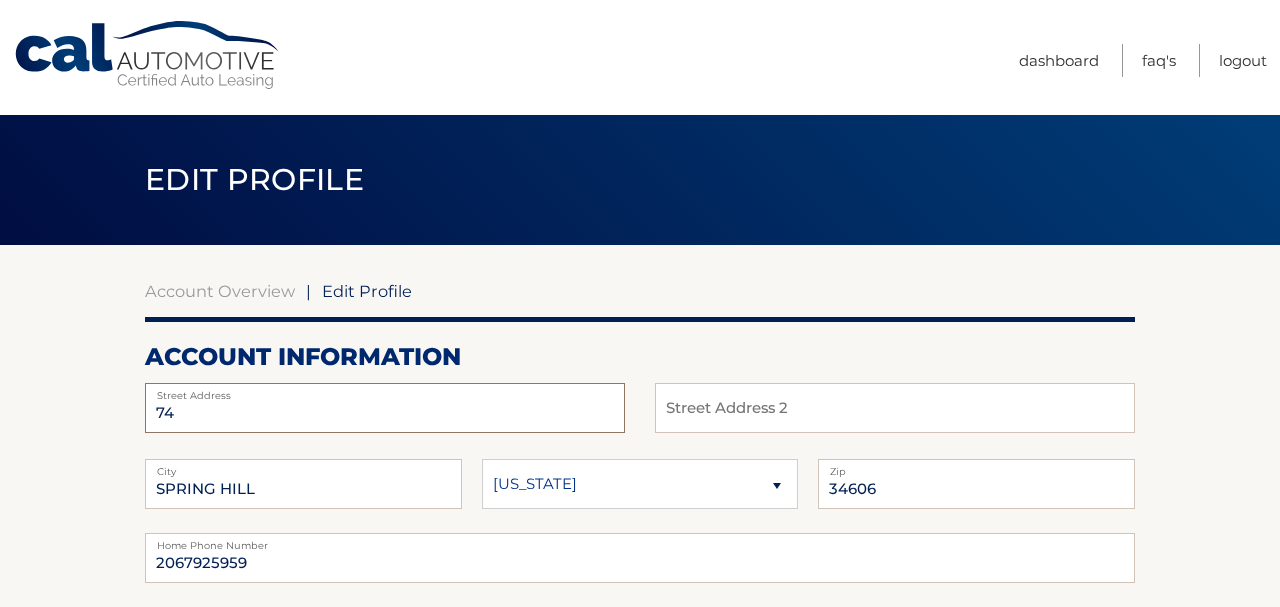 type on "7" 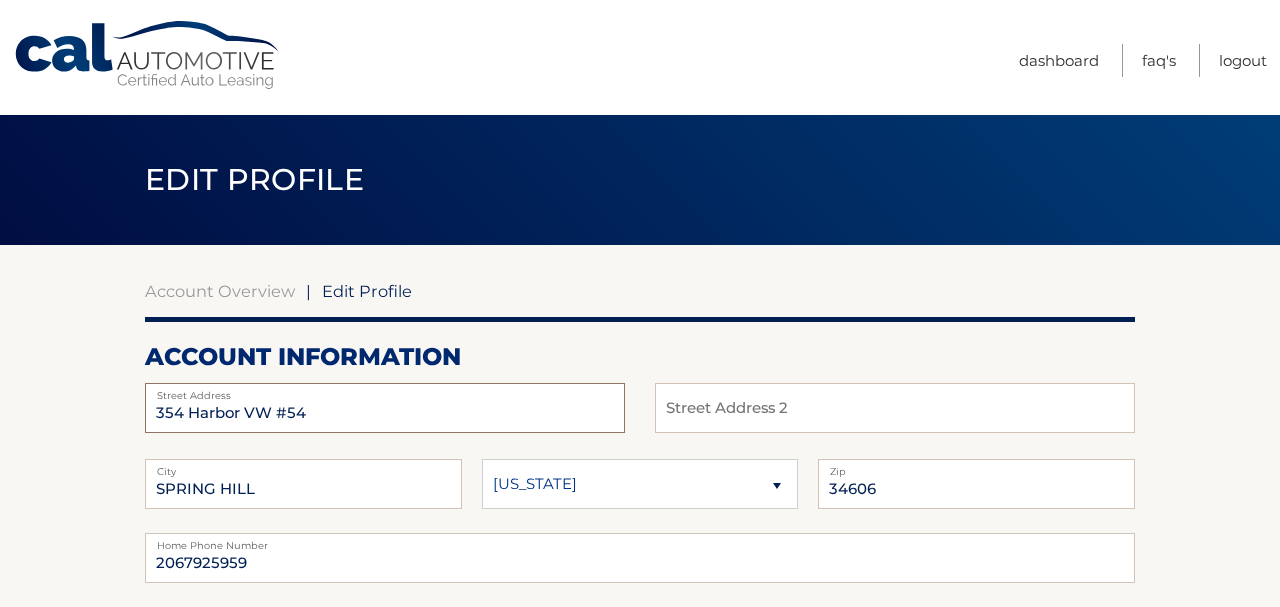 type on "354 Harbor VW #54" 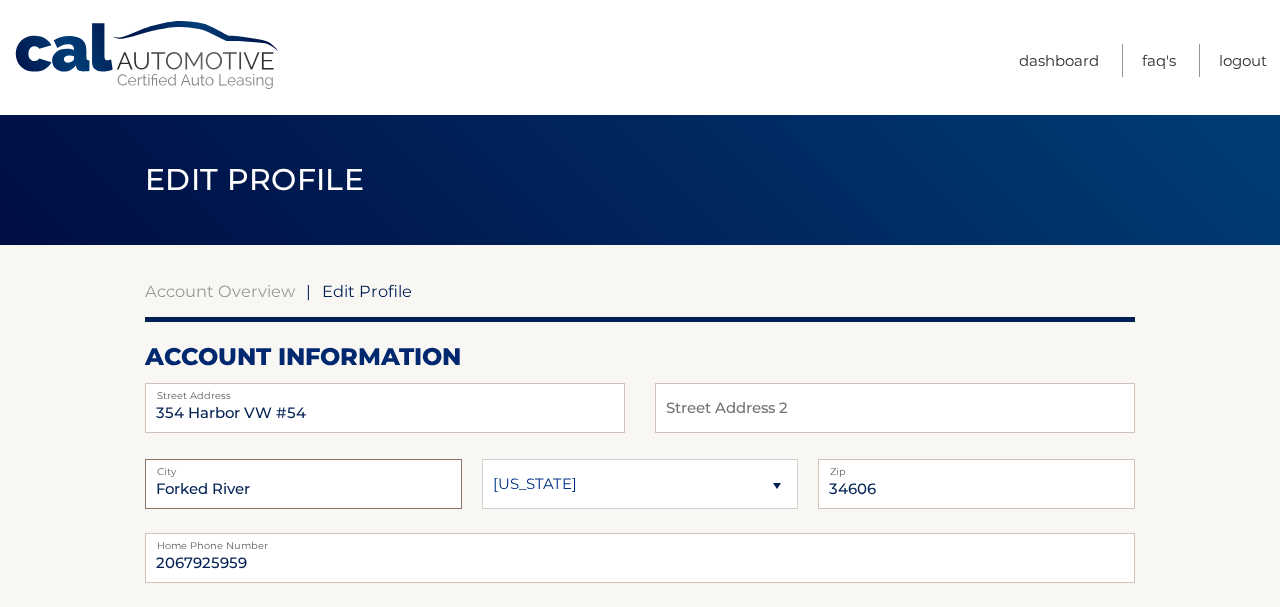 type on "Forked River" 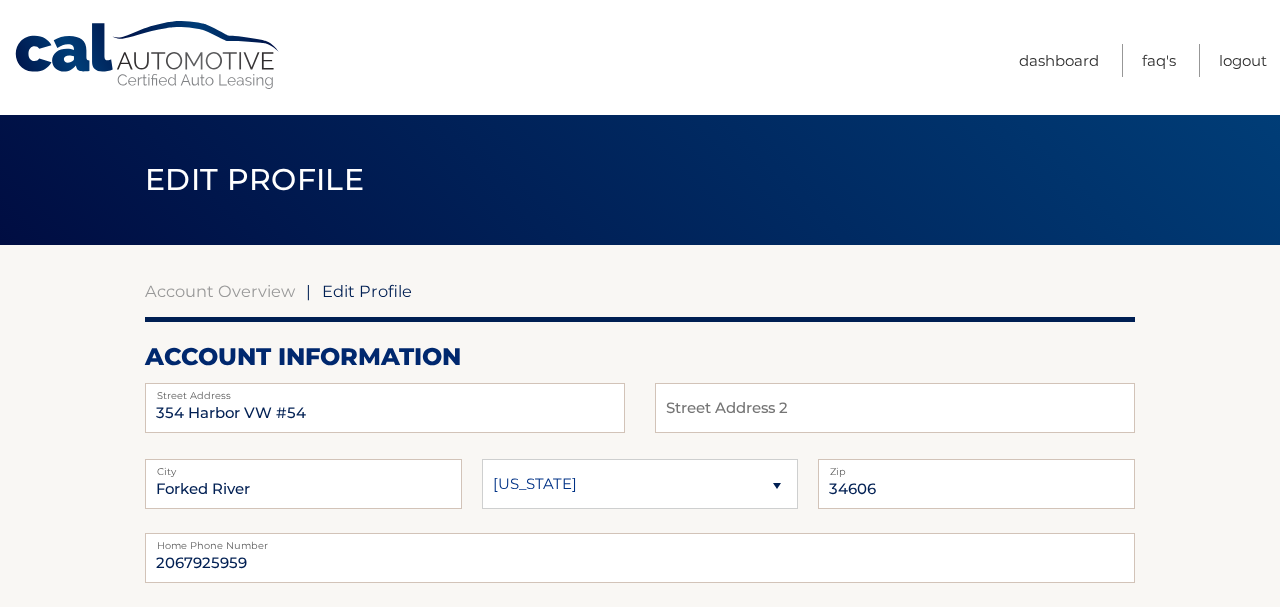 select on "NJ" 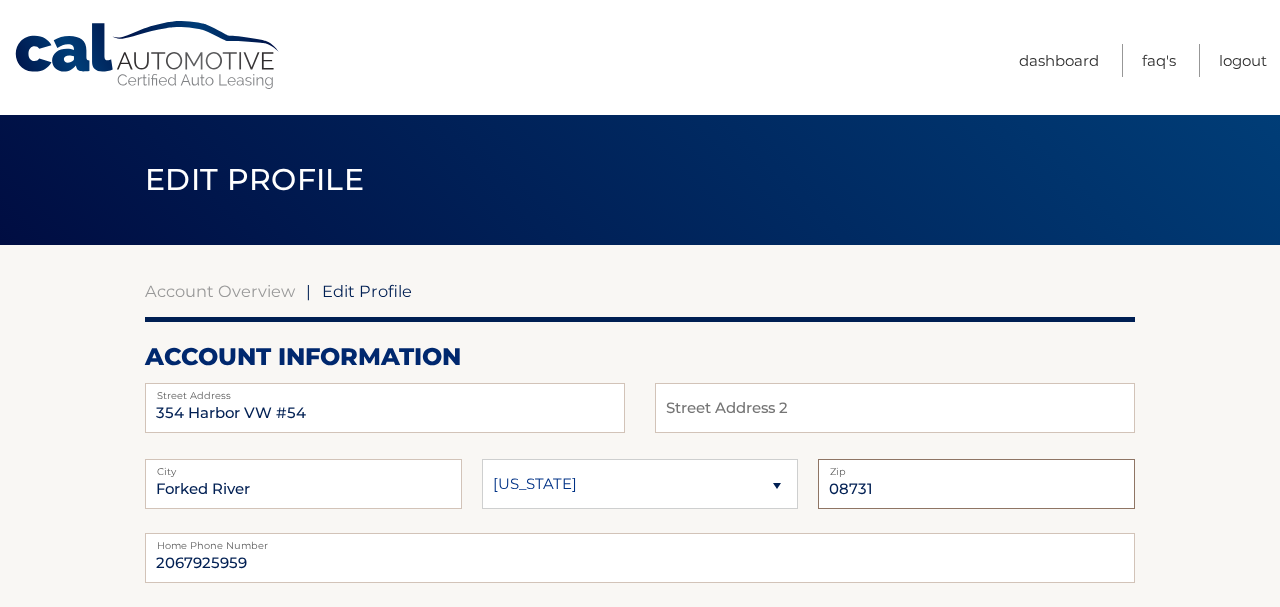 type on "08731" 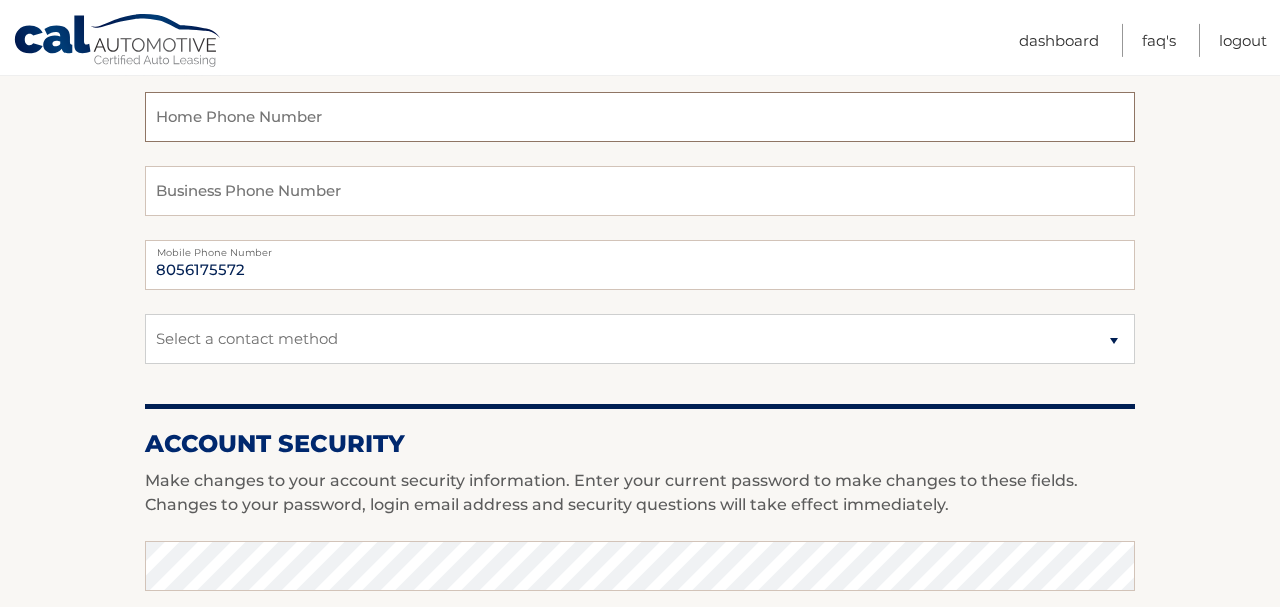 scroll, scrollTop: 477, scrollLeft: 0, axis: vertical 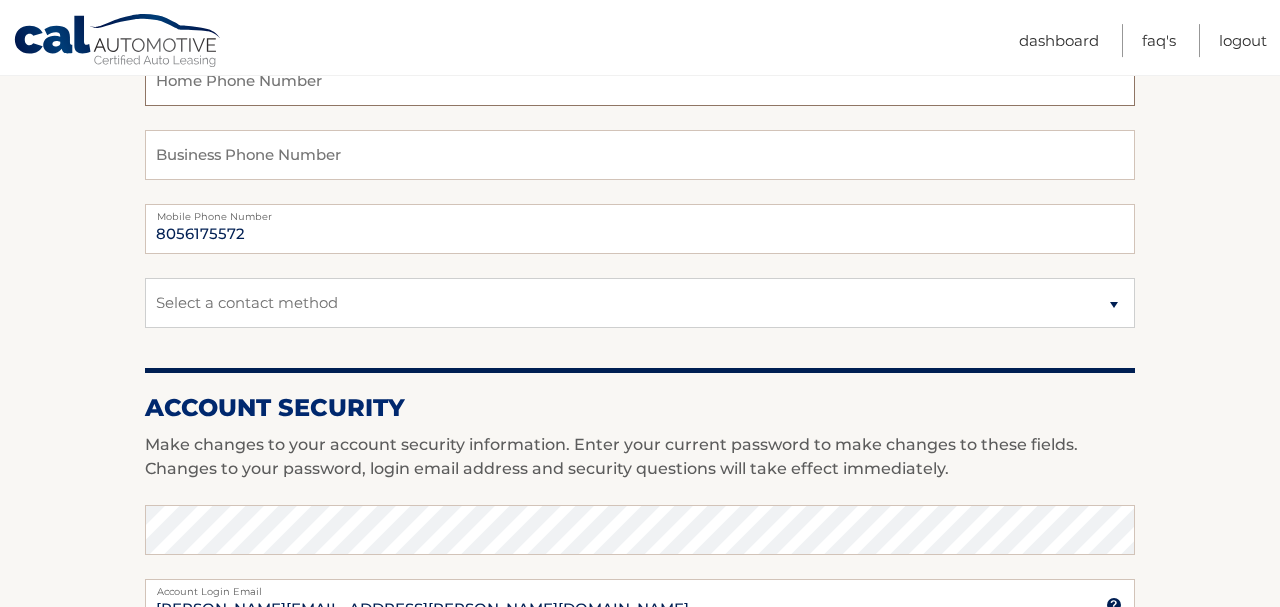 type 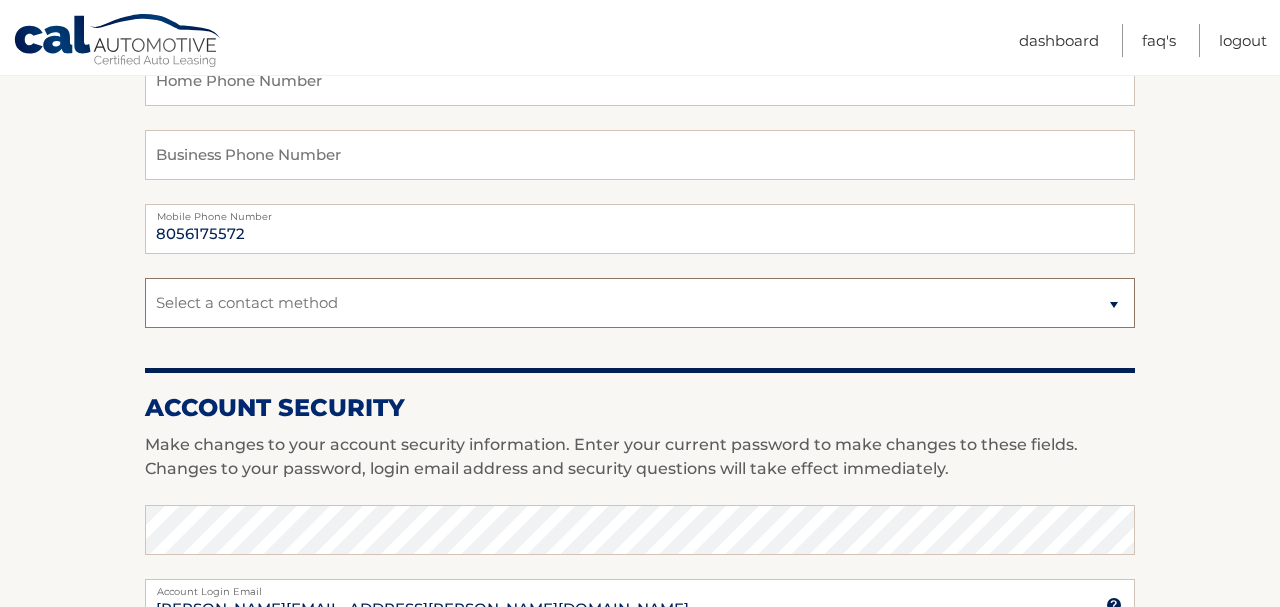 click on "Select a contact method
Mobile
Home" at bounding box center (640, 303) 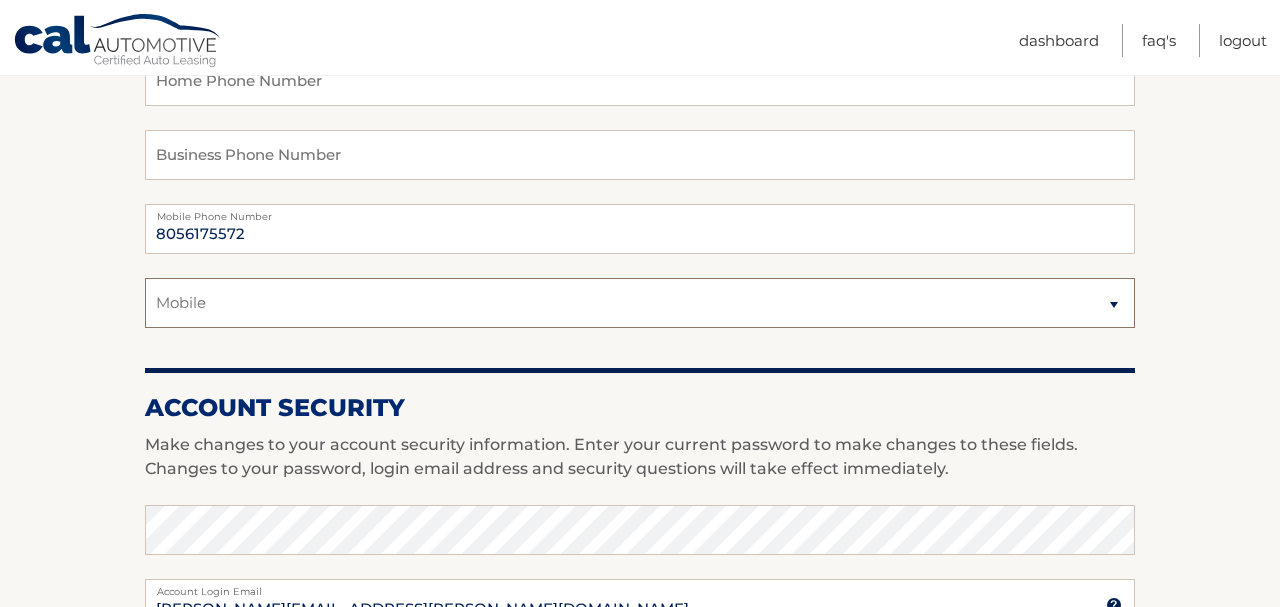 click on "Mobile" at bounding box center (0, 0) 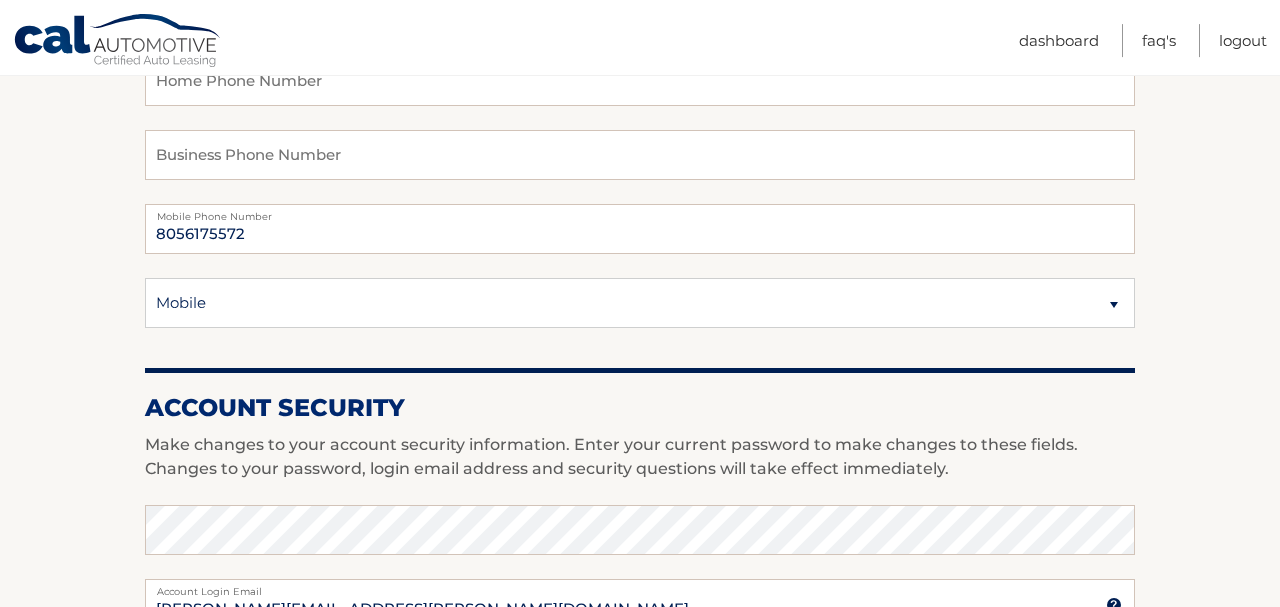 click on "Account Overview
|
Edit Profile
account information
[STREET_ADDRESS] Address
Street Address 2" at bounding box center [640, 496] 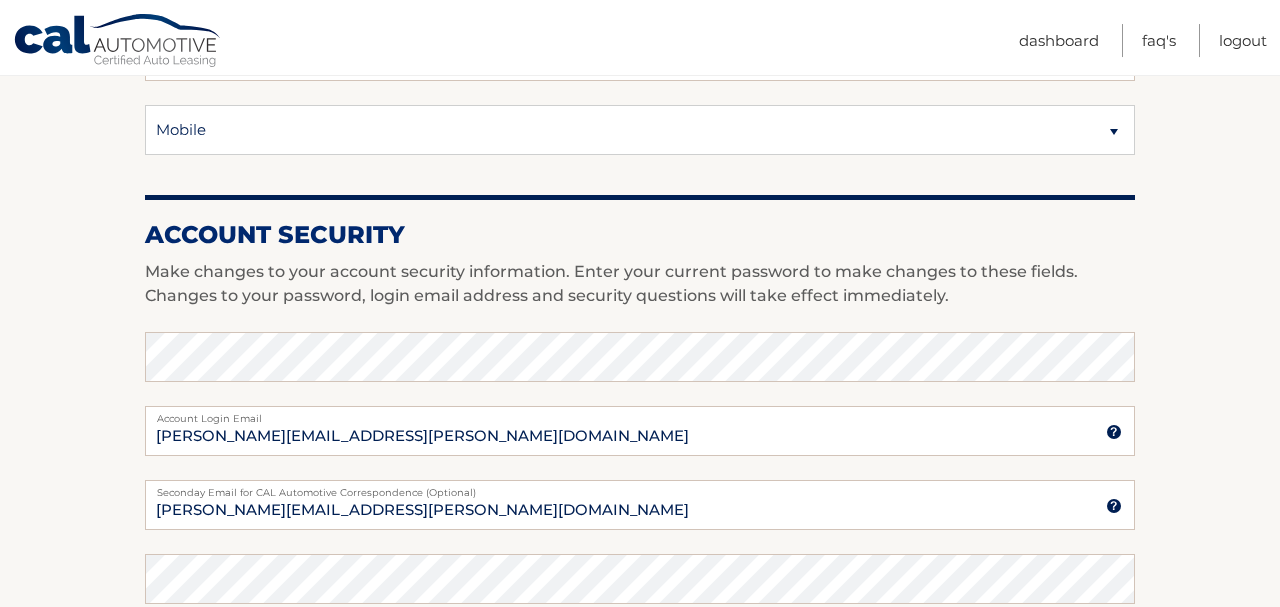 scroll, scrollTop: 651, scrollLeft: 0, axis: vertical 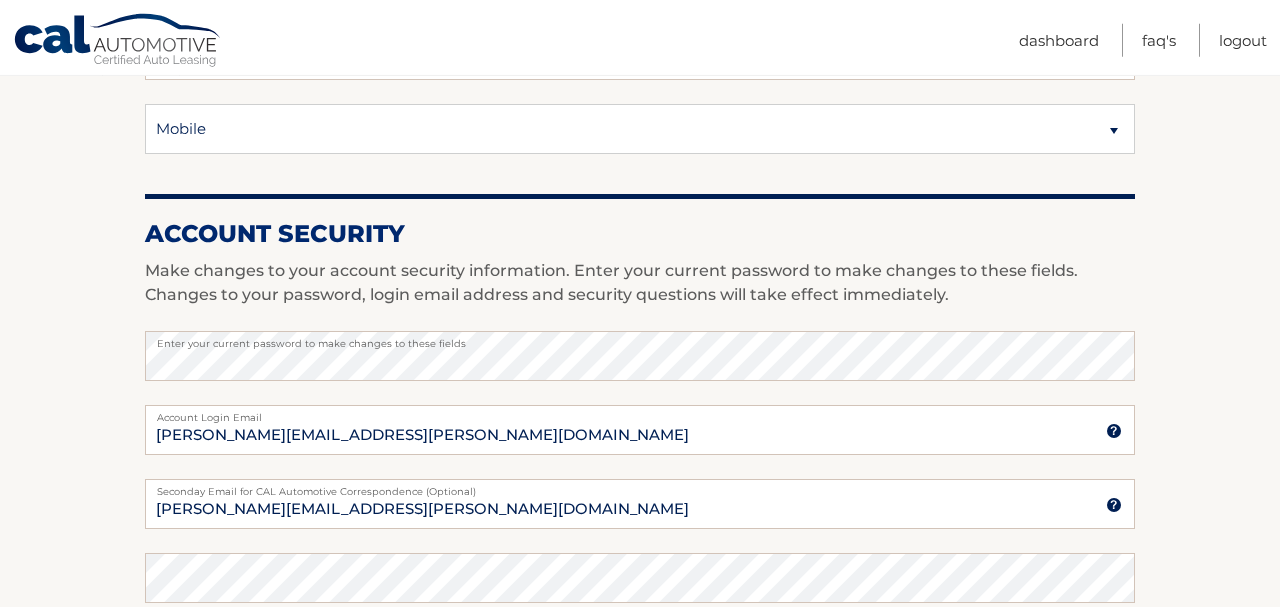click on "Account Overview
|
Edit Profile
account information
354 Harbor VW #54
Street Address
Street Address 2" at bounding box center [640, 322] 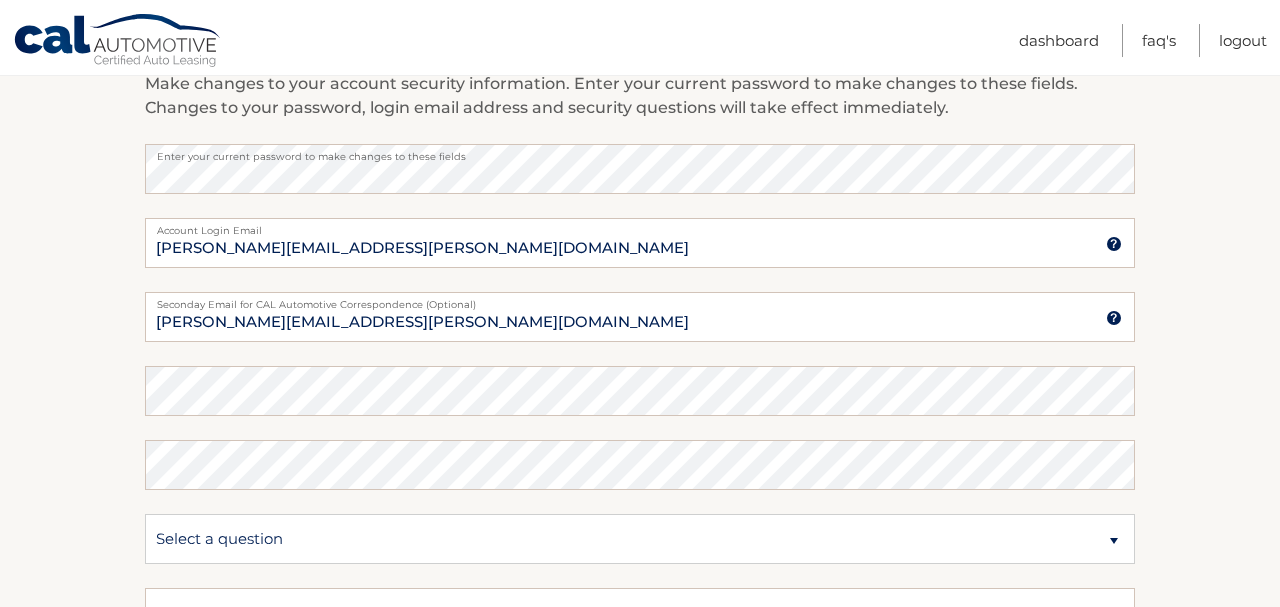 scroll, scrollTop: 838, scrollLeft: 0, axis: vertical 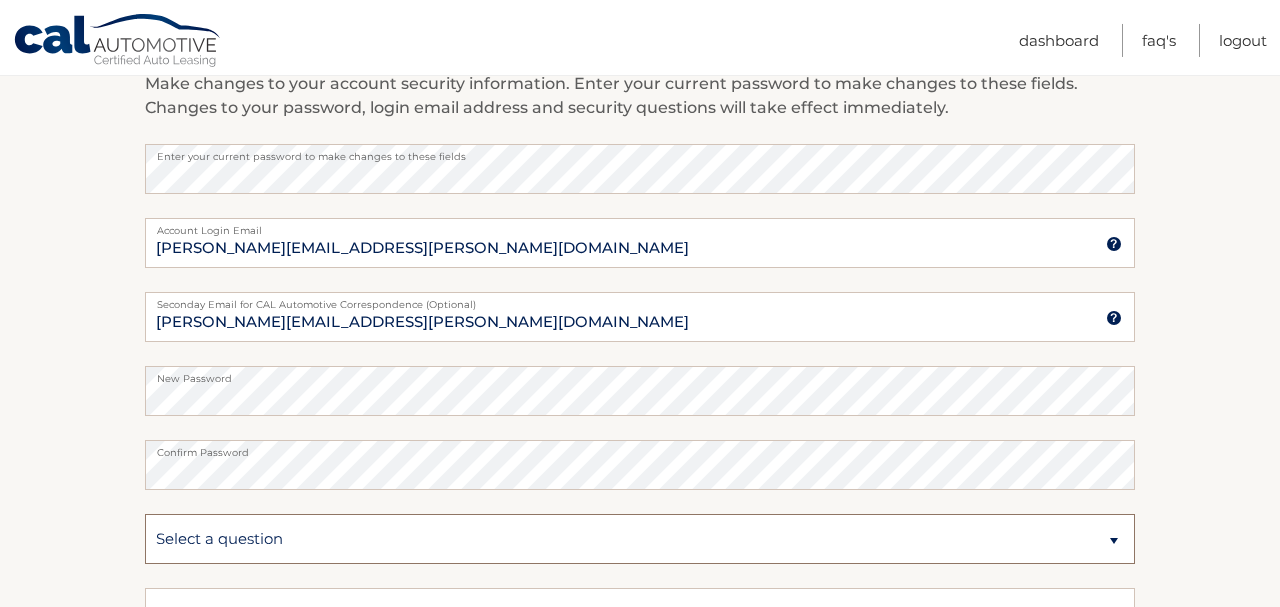 click on "Select a question
What was the name of your elementary school?
What is your mother’s maiden name?
What street did you live on in the third grade?
In what city or town was your first job?" at bounding box center [640, 539] 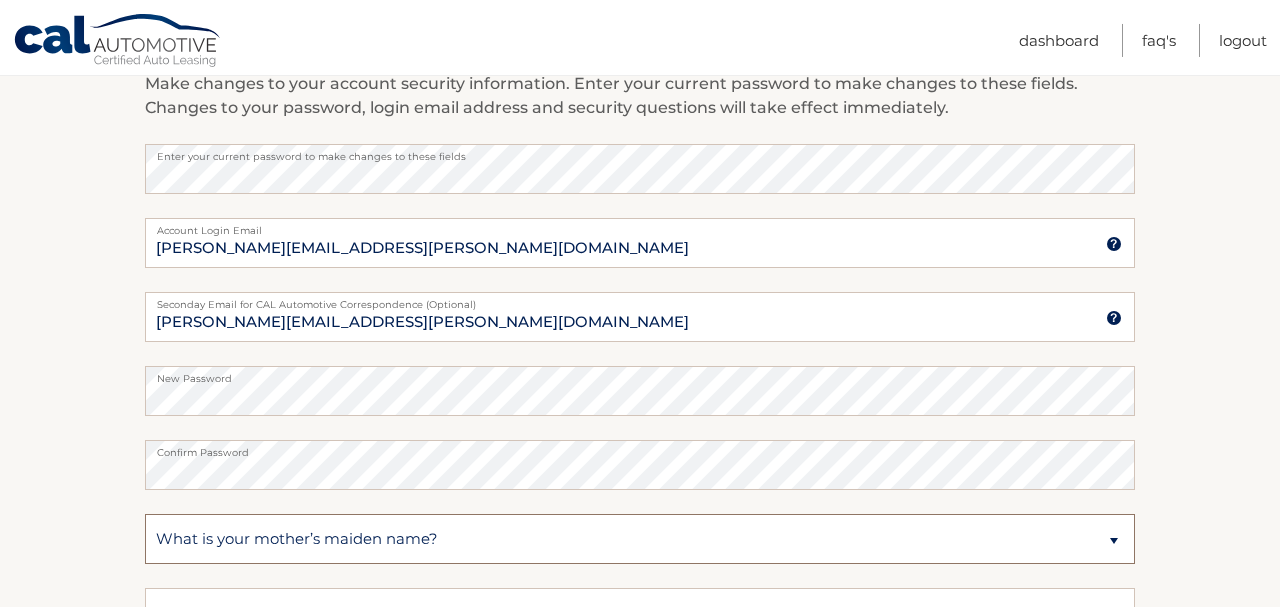 click on "What is your mother’s maiden name?" at bounding box center [0, 0] 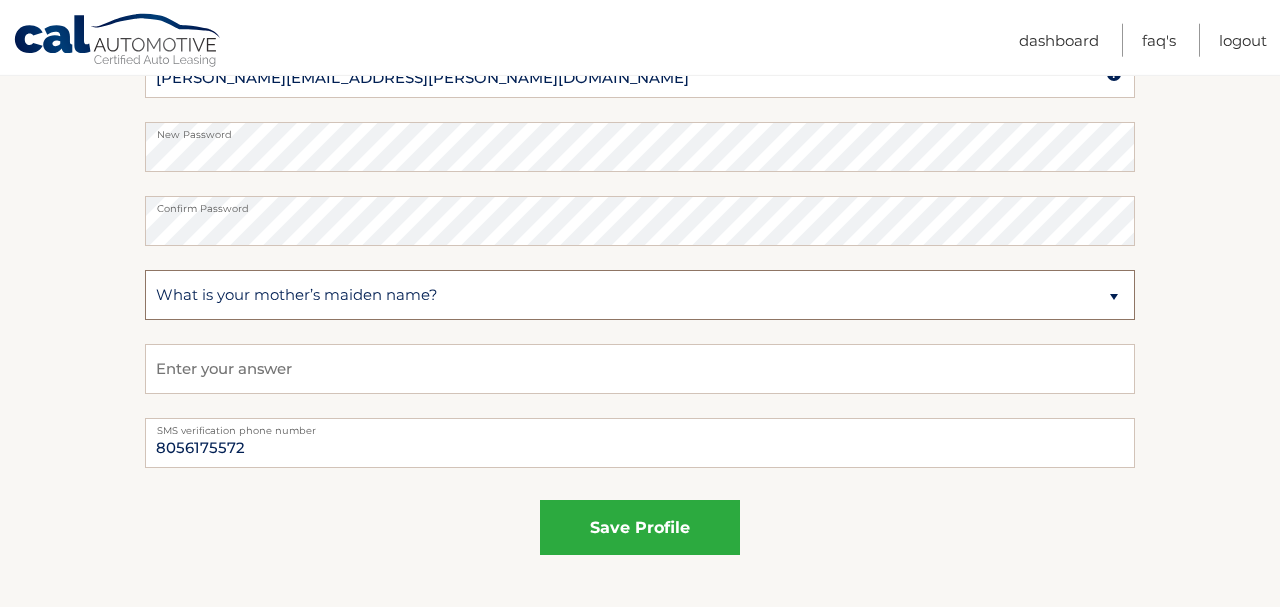 scroll, scrollTop: 1083, scrollLeft: 0, axis: vertical 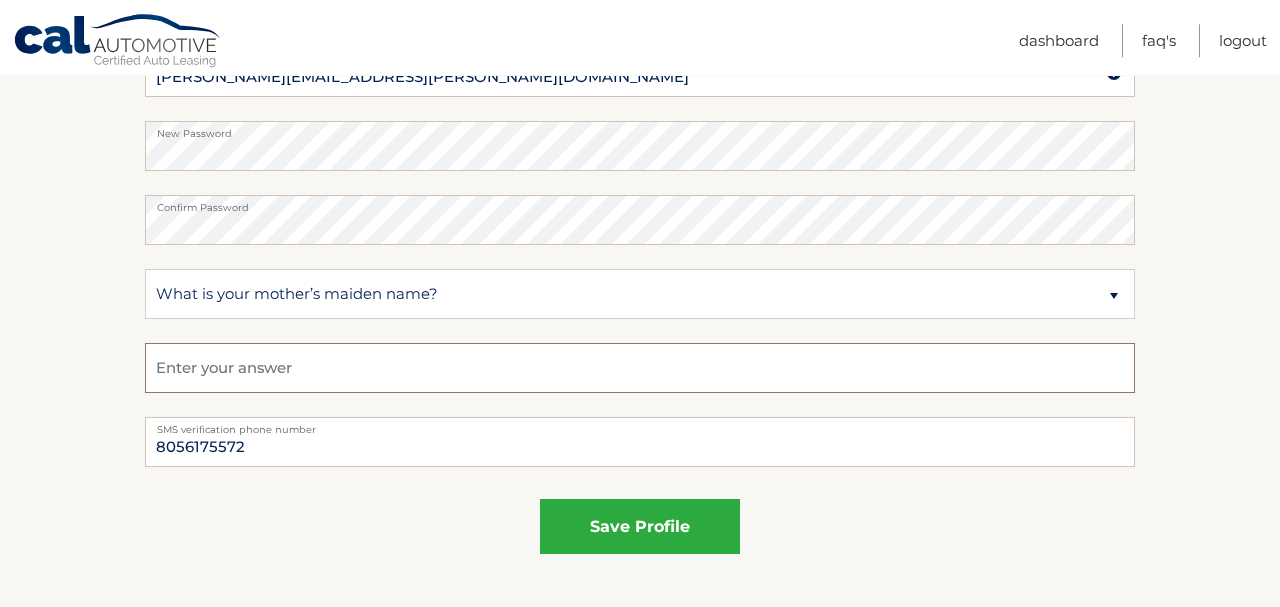 click at bounding box center (640, 368) 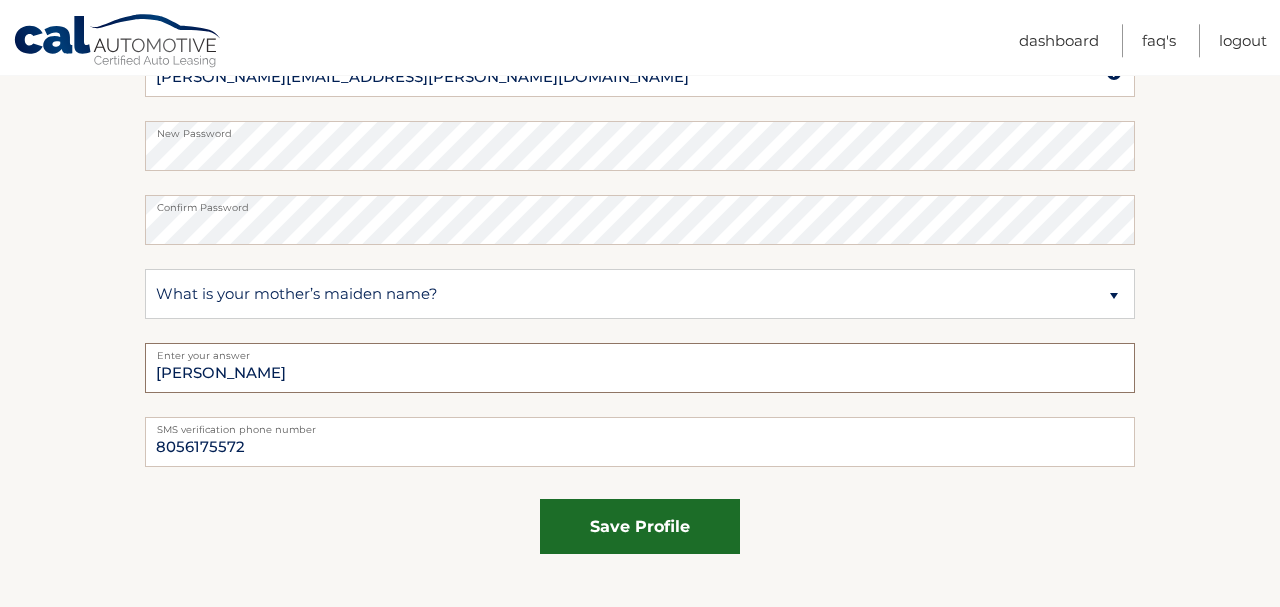 type on "Hoppe" 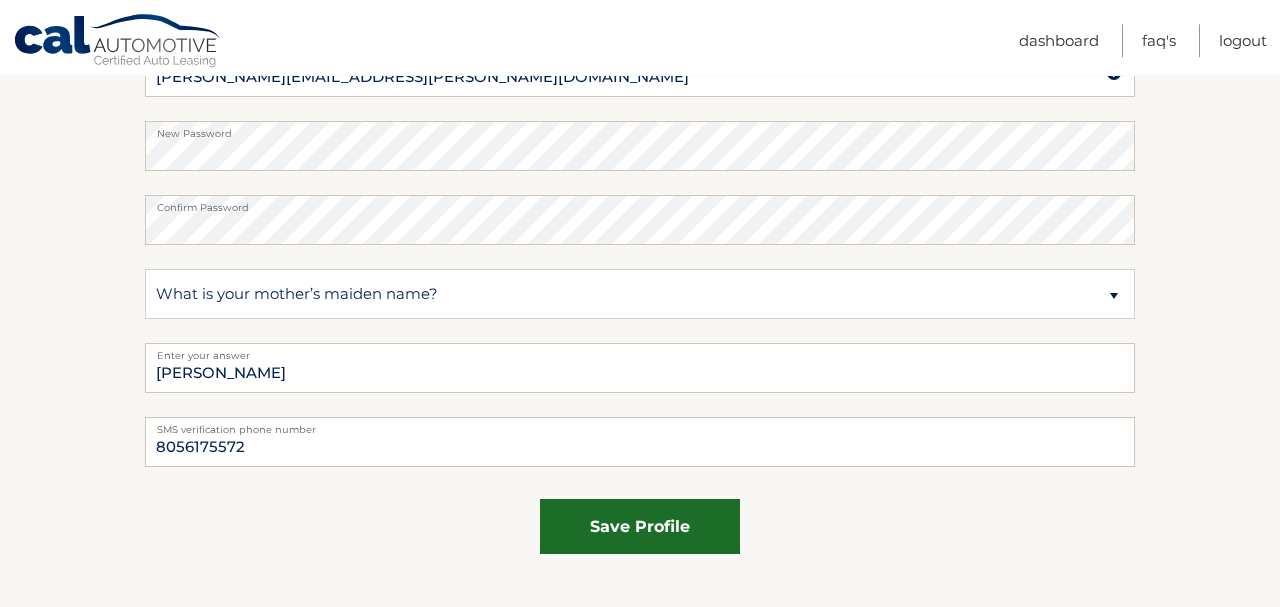 click on "save profile" at bounding box center [640, 526] 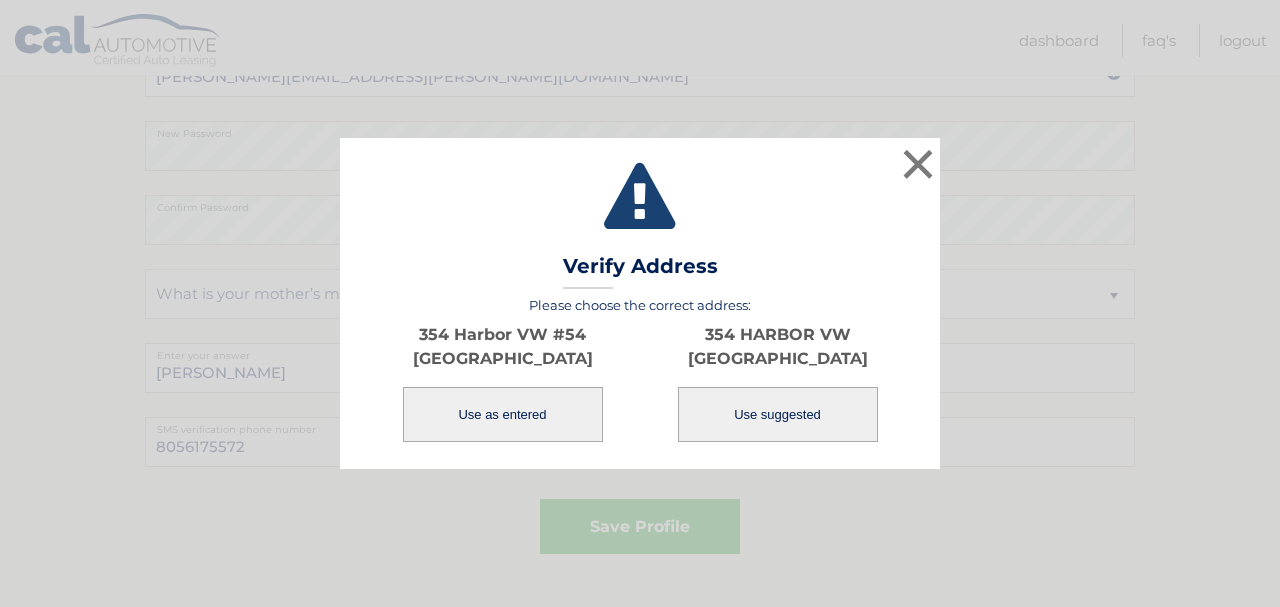 click on "Use as entered" at bounding box center (503, 414) 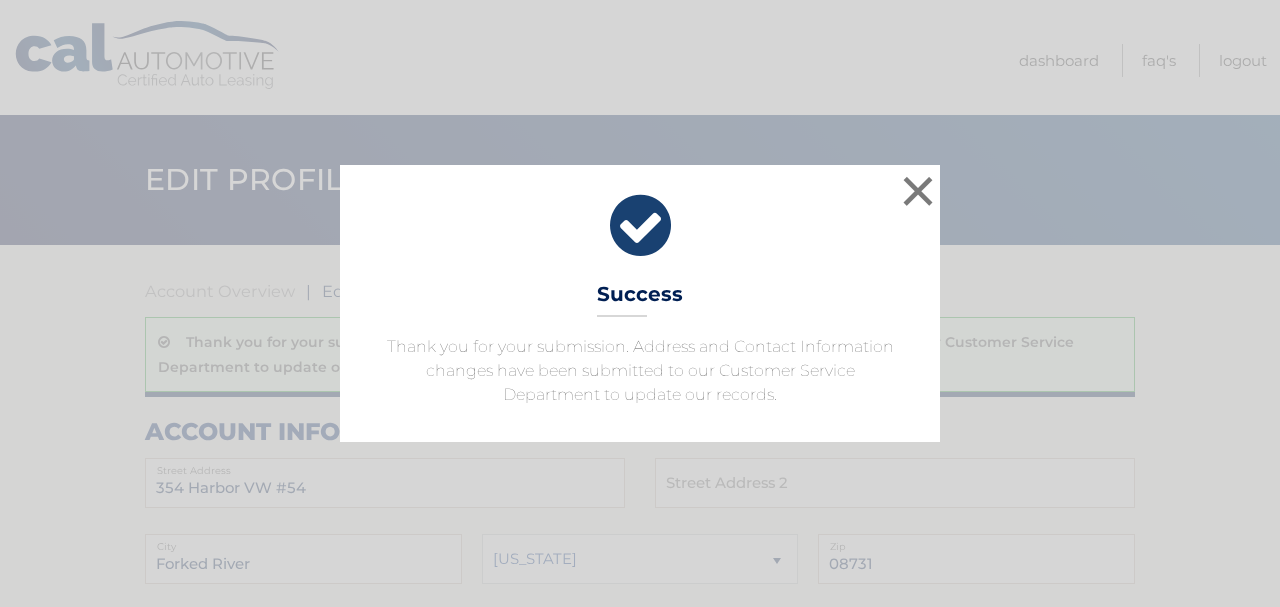 scroll, scrollTop: 0, scrollLeft: 0, axis: both 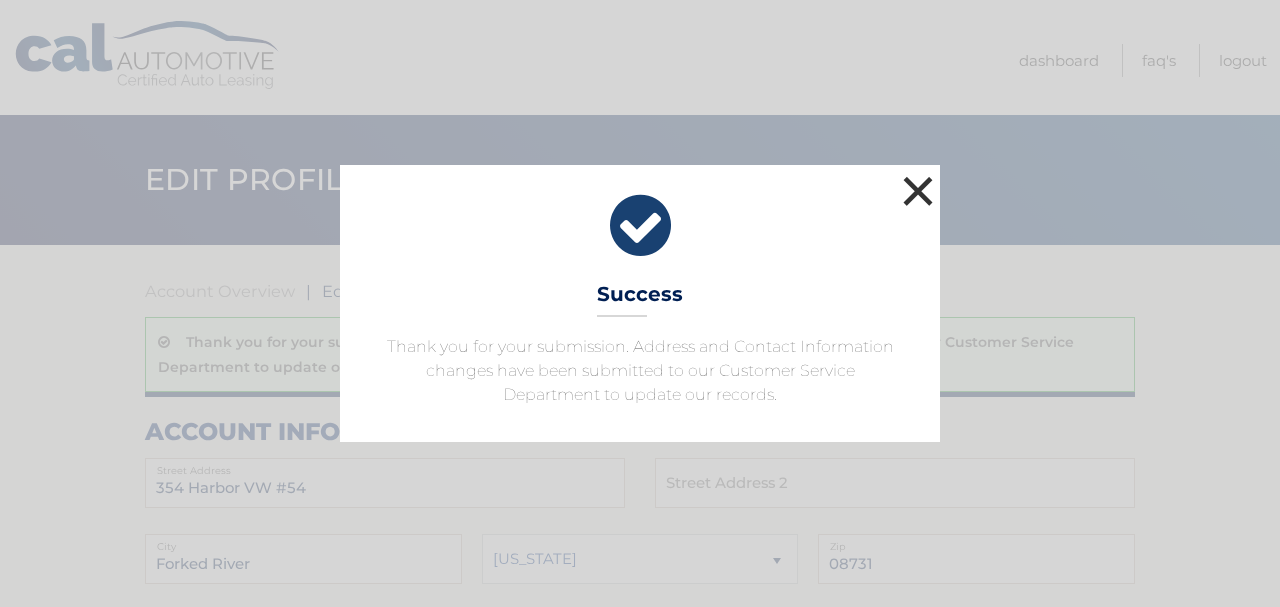 click on "×" at bounding box center [918, 191] 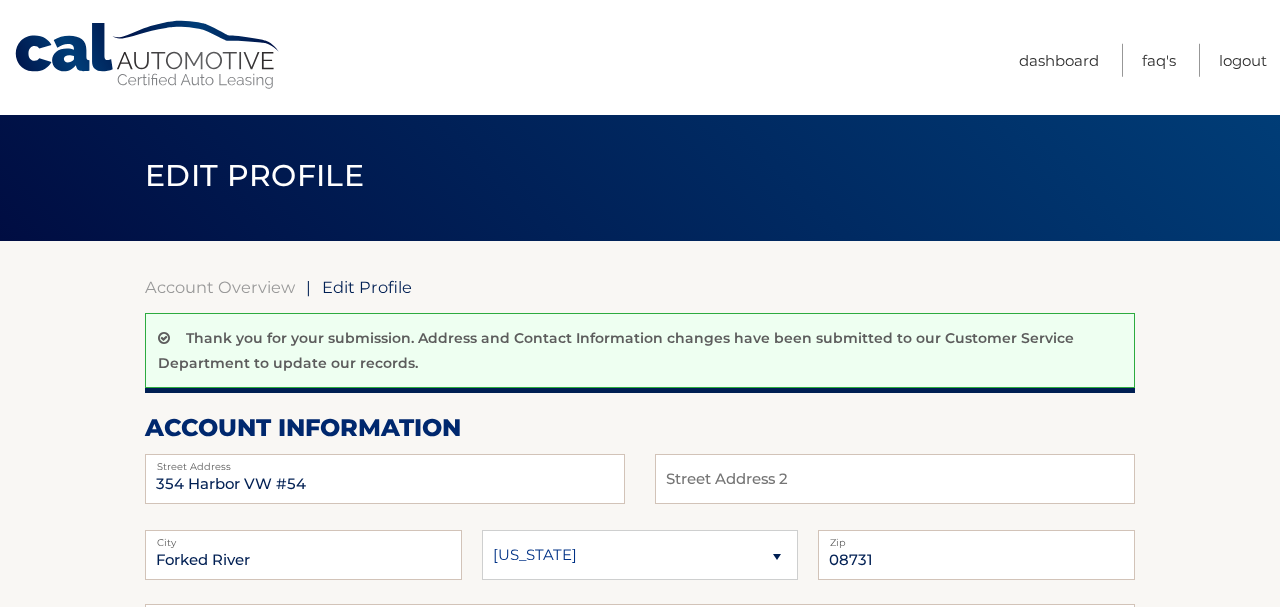 scroll, scrollTop: 4, scrollLeft: 0, axis: vertical 